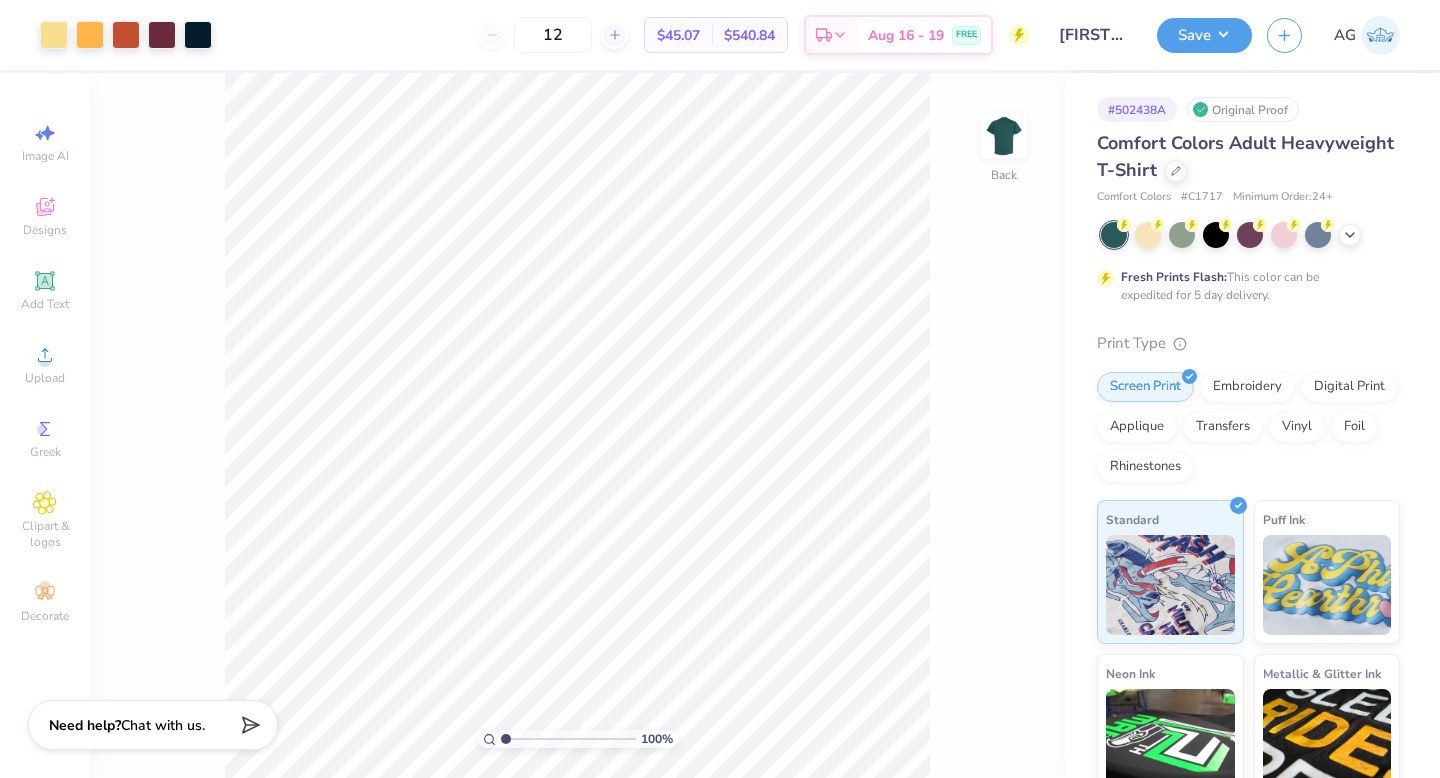 scroll, scrollTop: 0, scrollLeft: 0, axis: both 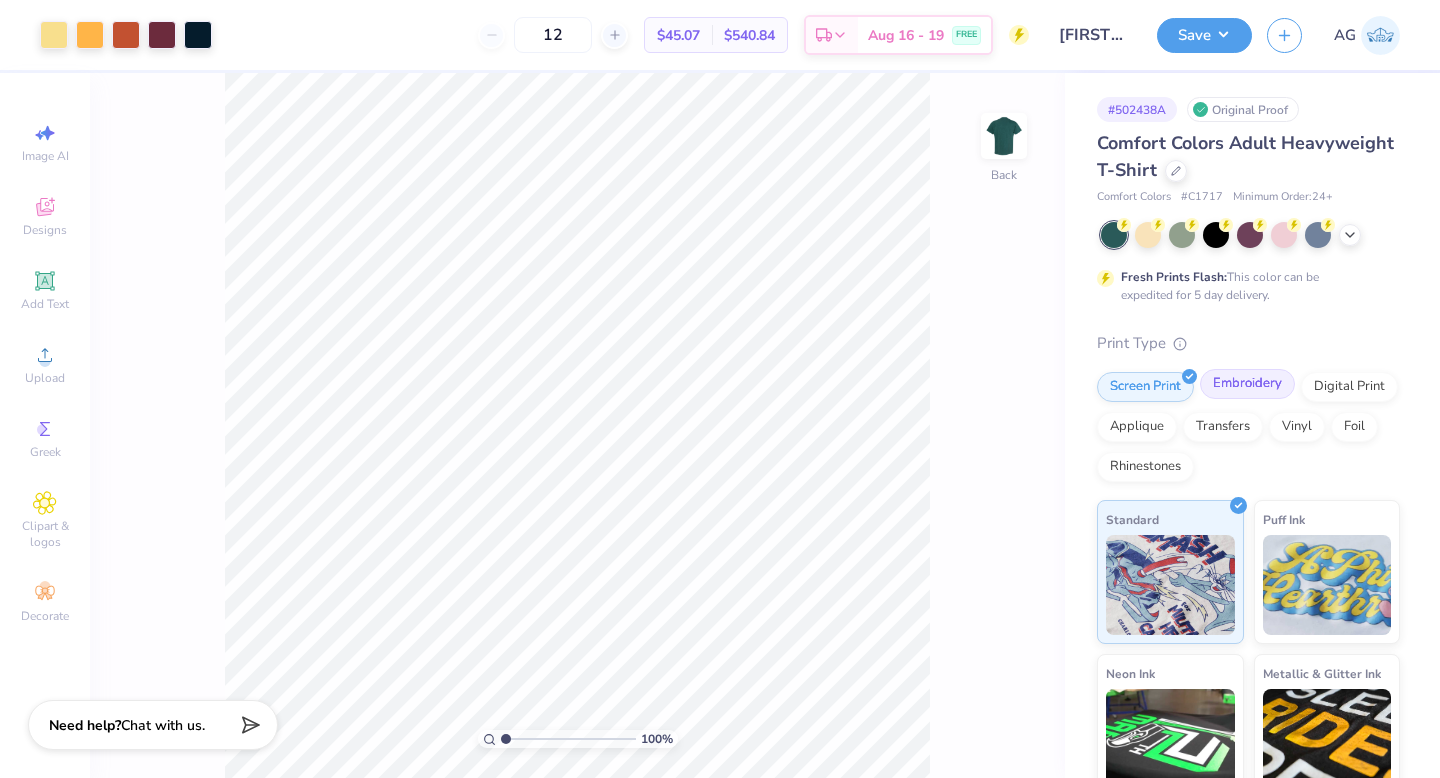 click on "Embroidery" at bounding box center (1247, 384) 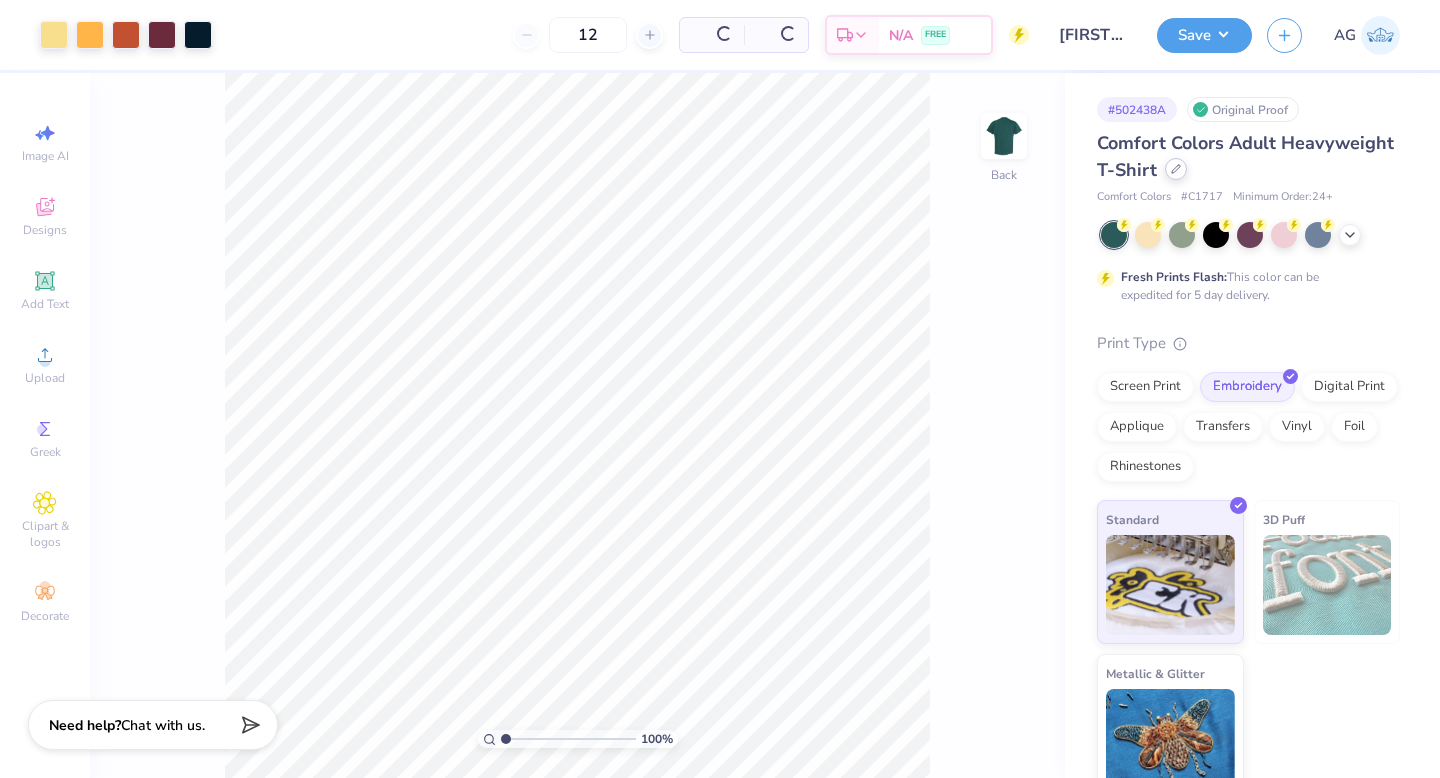click 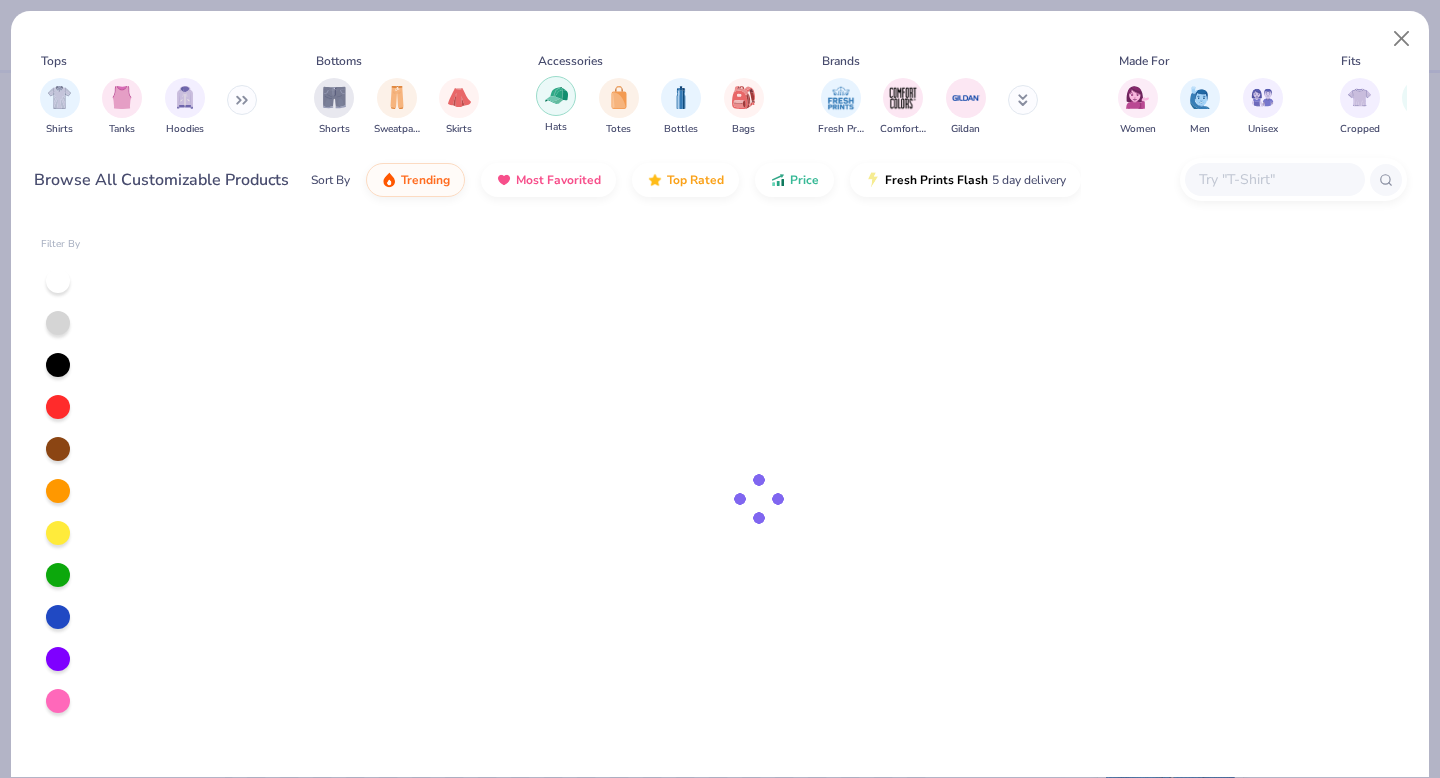 click at bounding box center [556, 95] 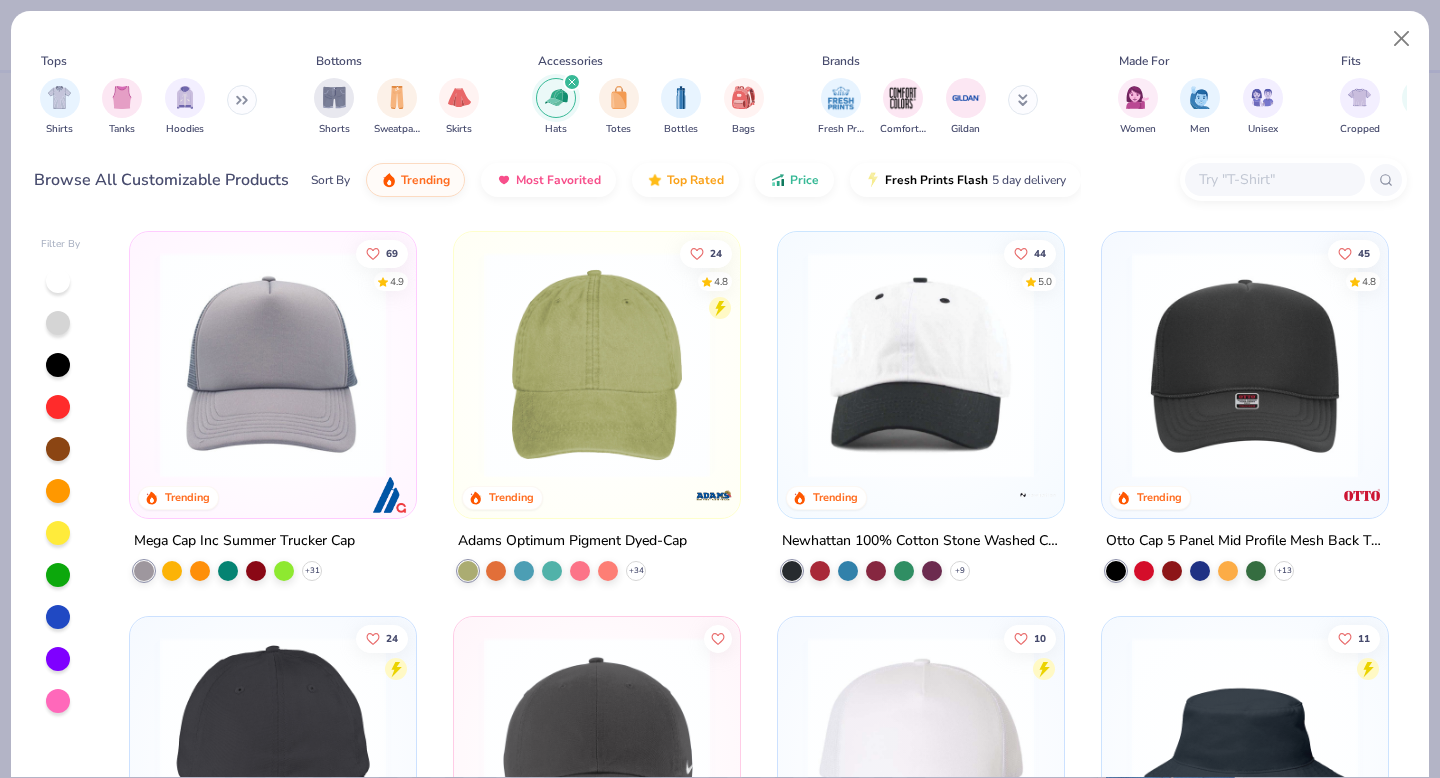 click at bounding box center (58, 575) 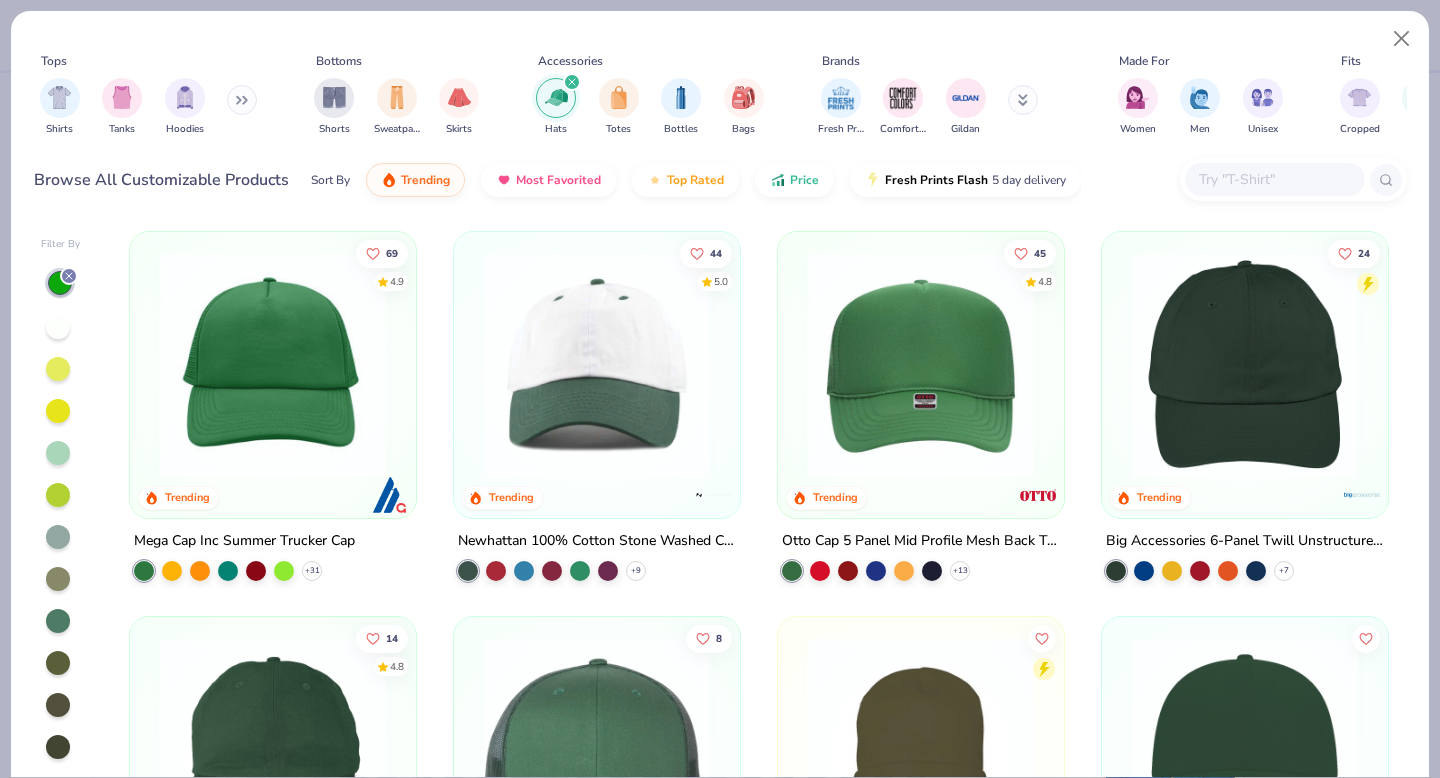 click on "Otto Cap 5 Panel Mid Profile Mesh Back Trucker Hat + 13" at bounding box center (921, 555) 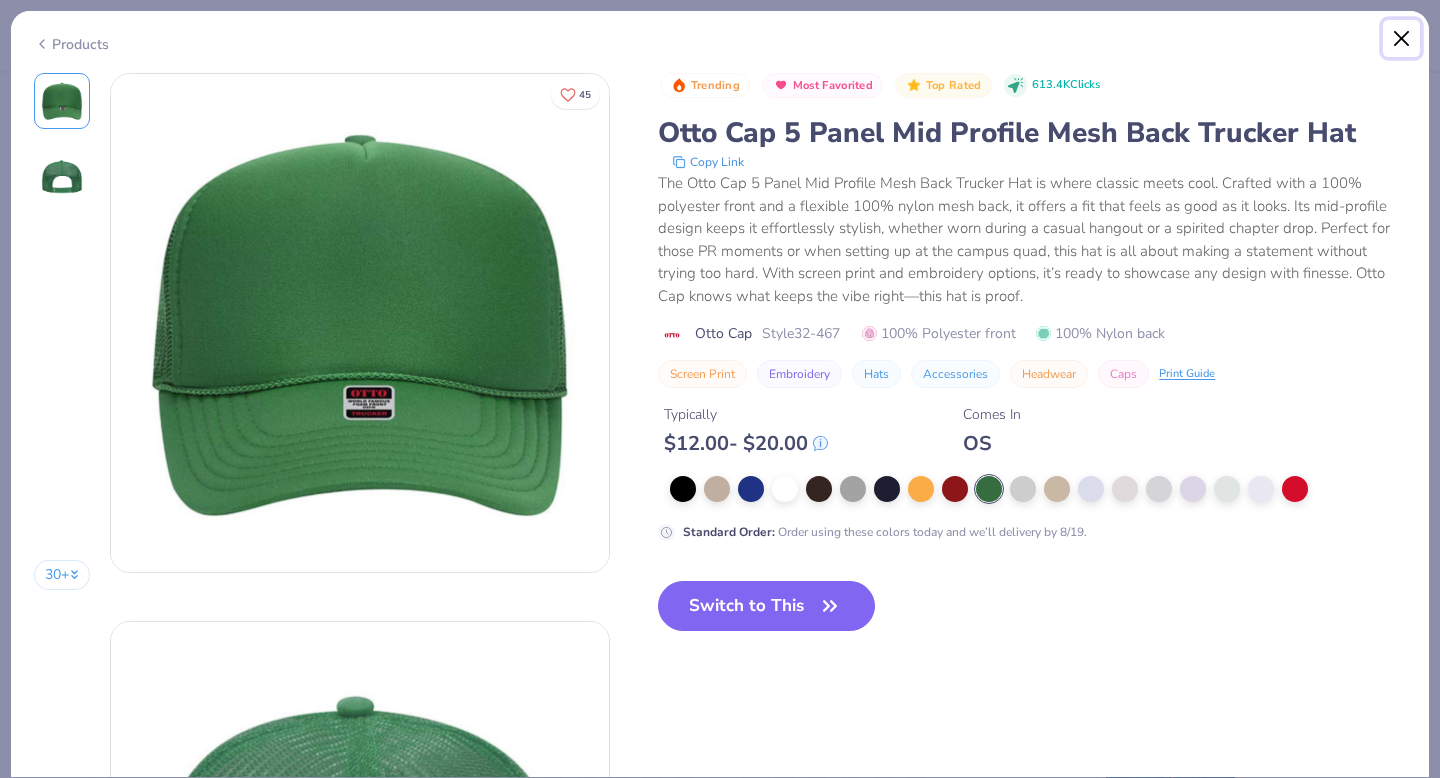 click at bounding box center [1402, 39] 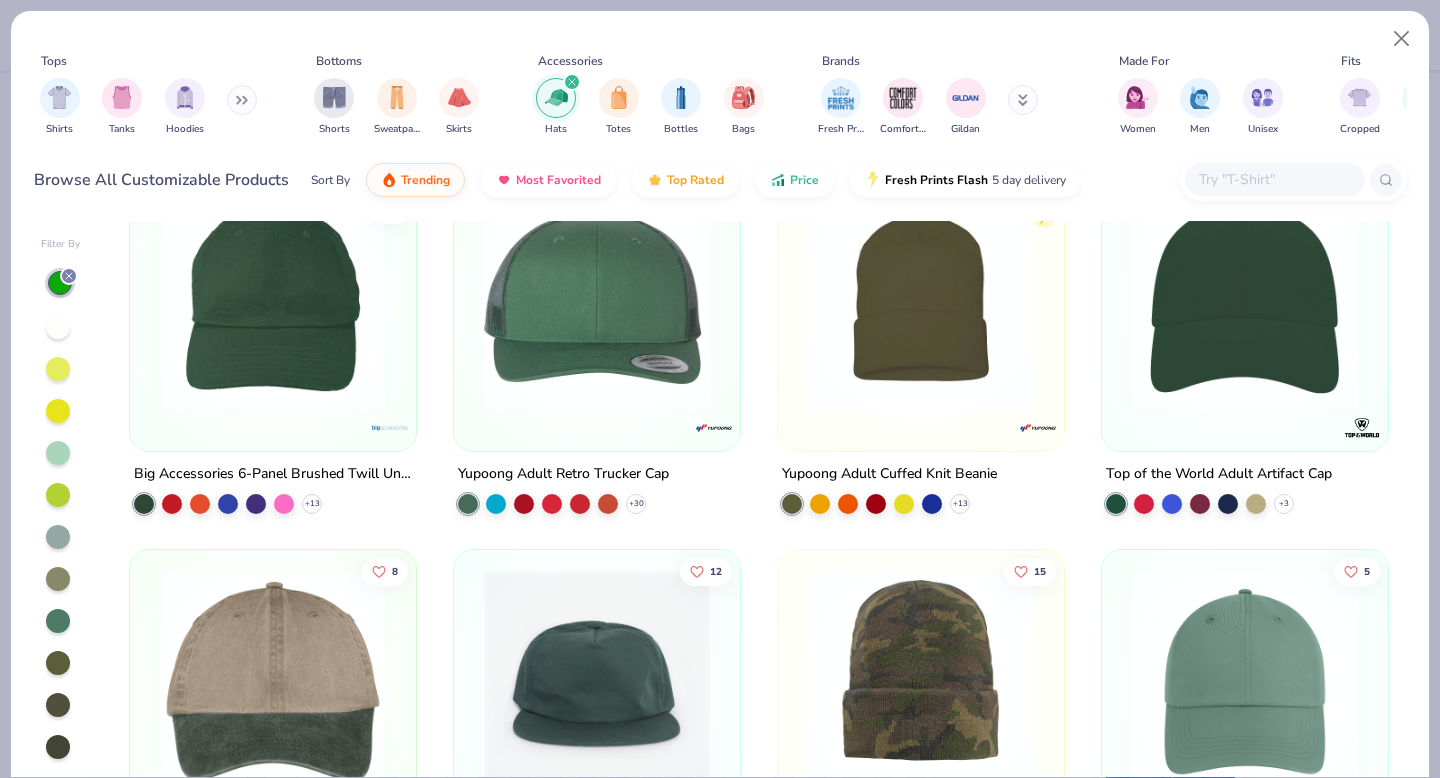 scroll, scrollTop: 682, scrollLeft: 0, axis: vertical 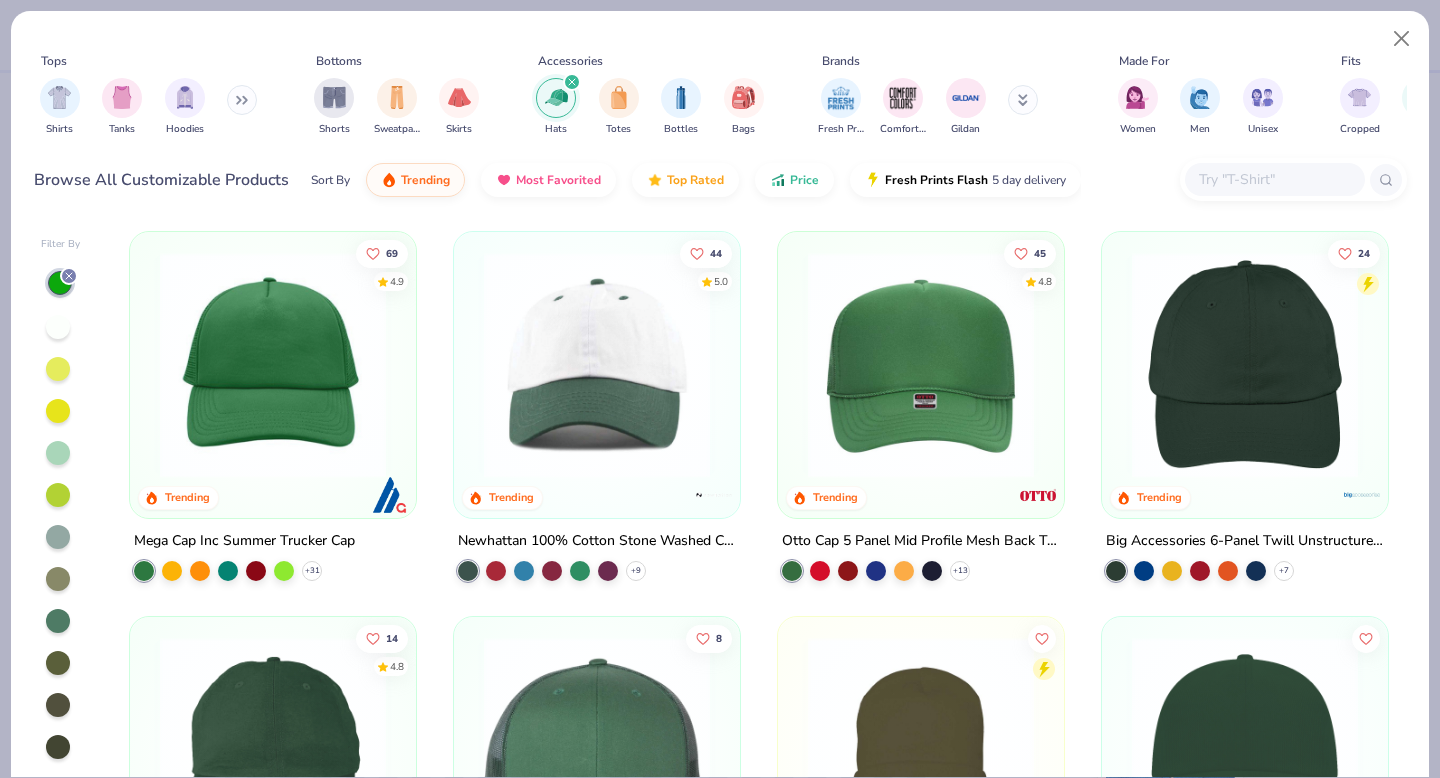 click at bounding box center (1274, 179) 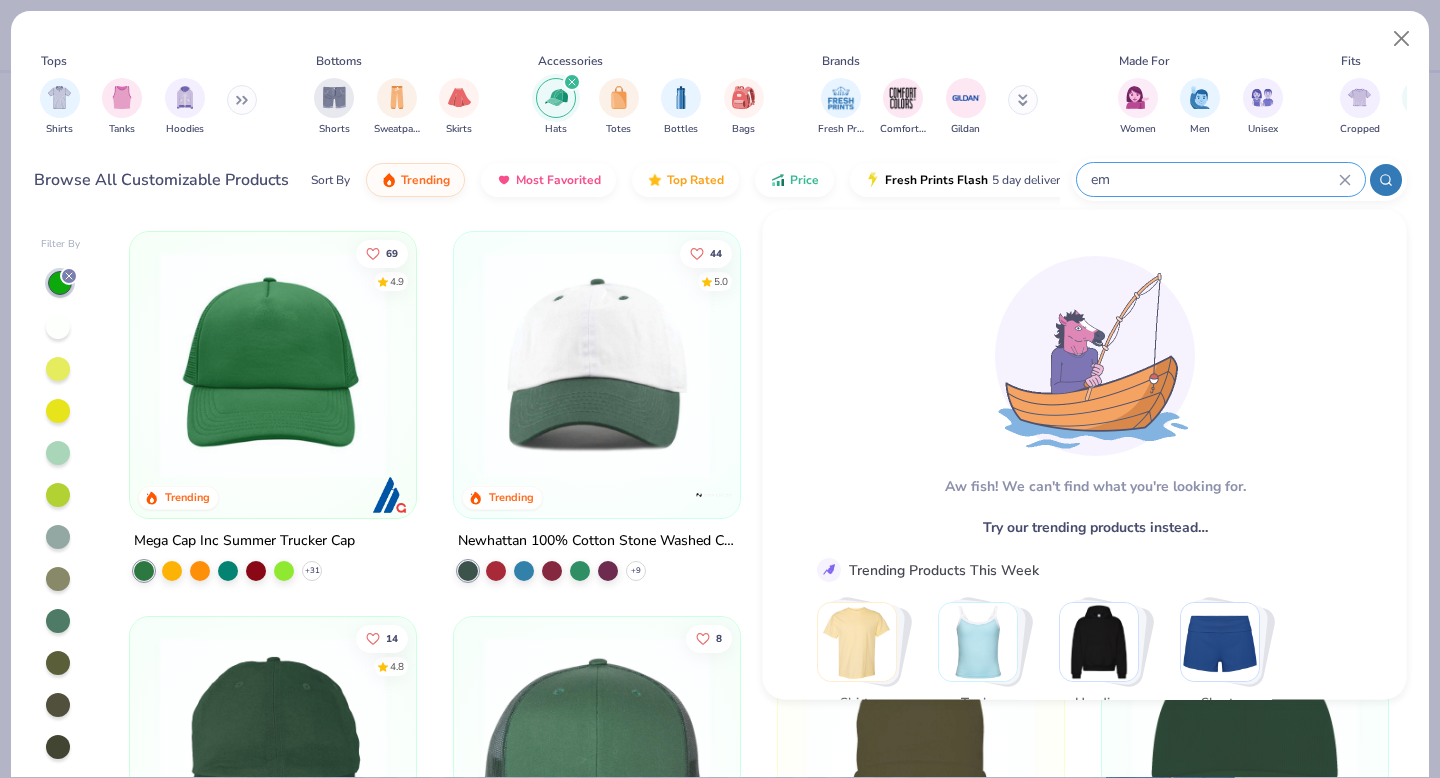 type on "e" 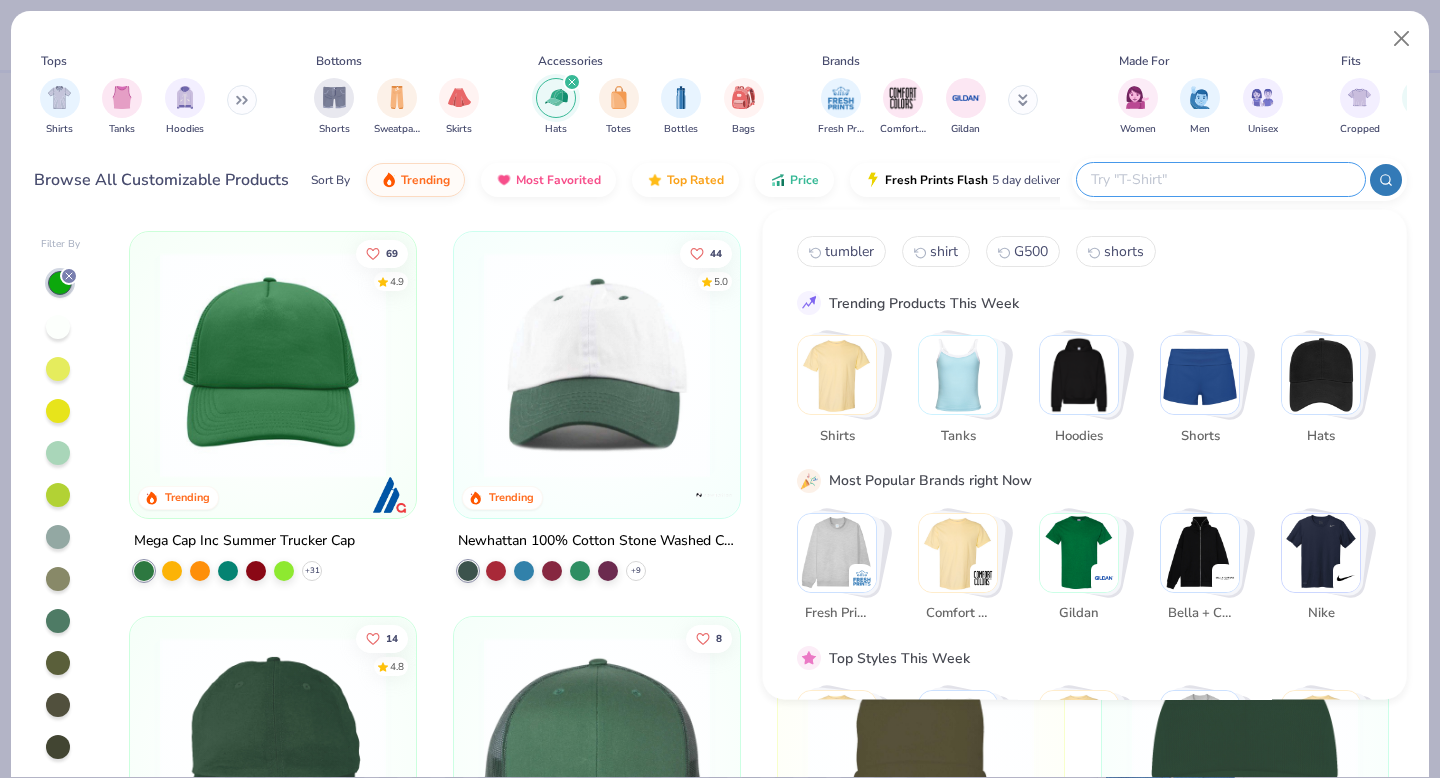 click on "Tops Shirts Tanks Hoodies Bottoms Shorts Sweatpants Skirts Accessories Hats Totes Bottles Bags Brands Fresh Prints Comfort Colors Gildan Made For Women Men Unisex Fits Cropped Slim Regular Oversized Styles Classic Sportswear Athleisure Minimums 12-17 18-23 24-35 Print Types Guide Embroidery Screen Print Patches" at bounding box center [720, 98] 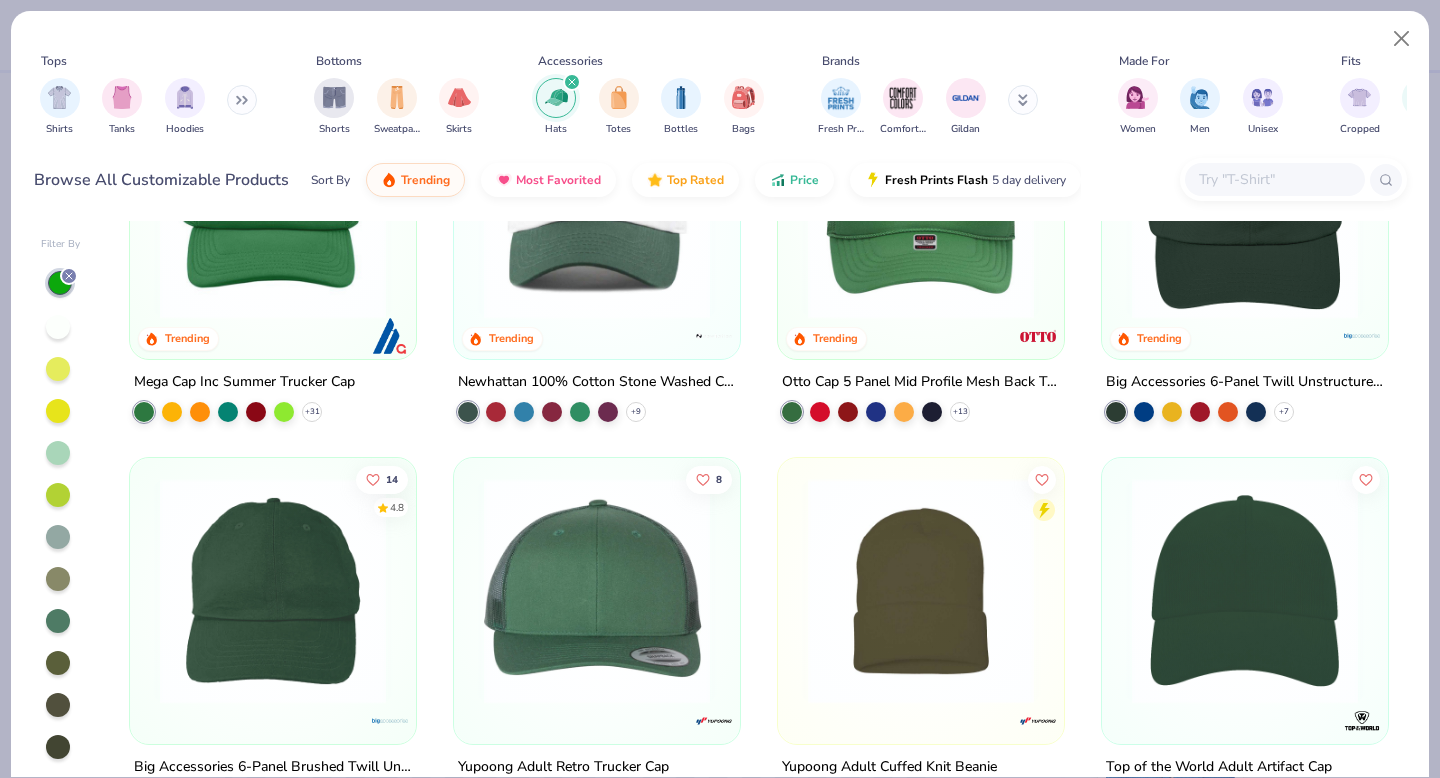 scroll, scrollTop: 159, scrollLeft: 0, axis: vertical 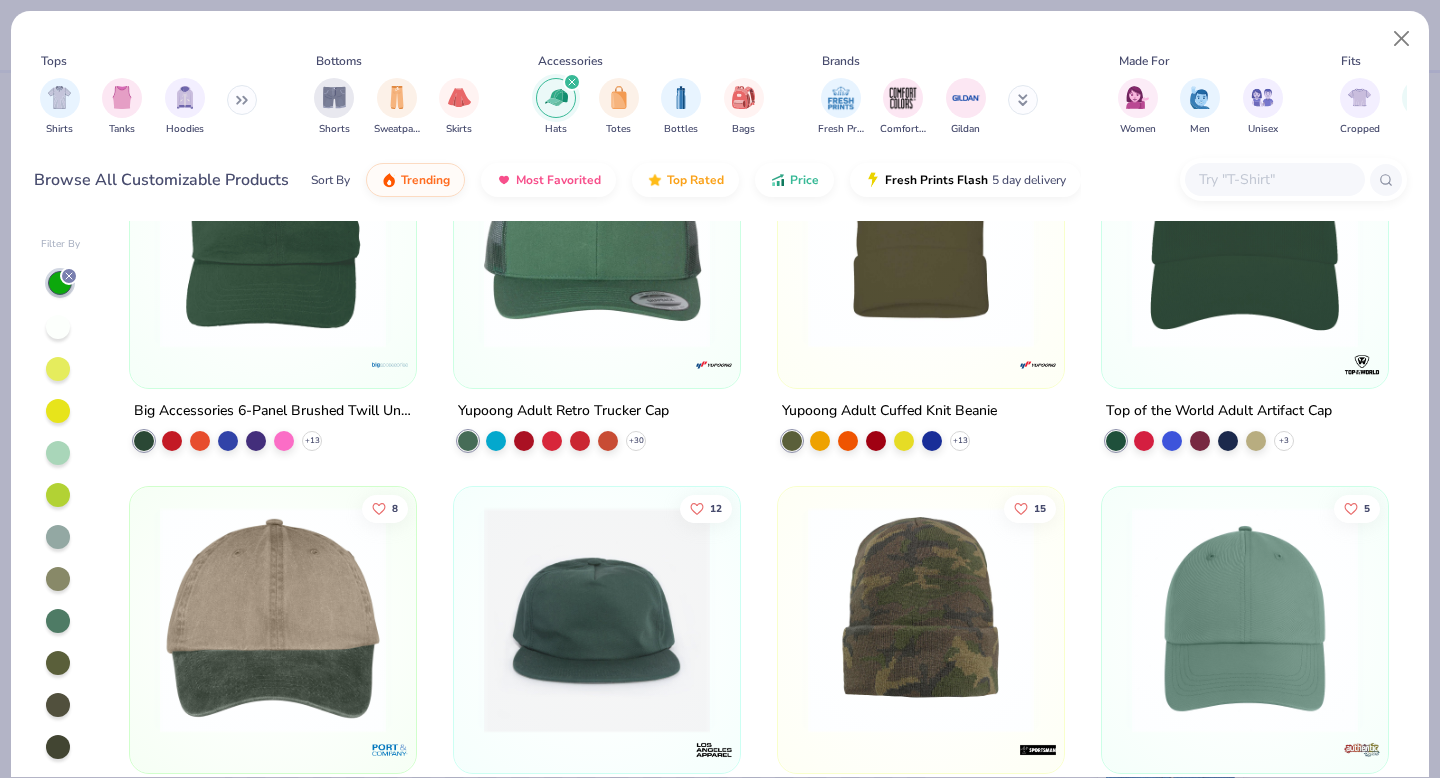 click at bounding box center [273, 235] 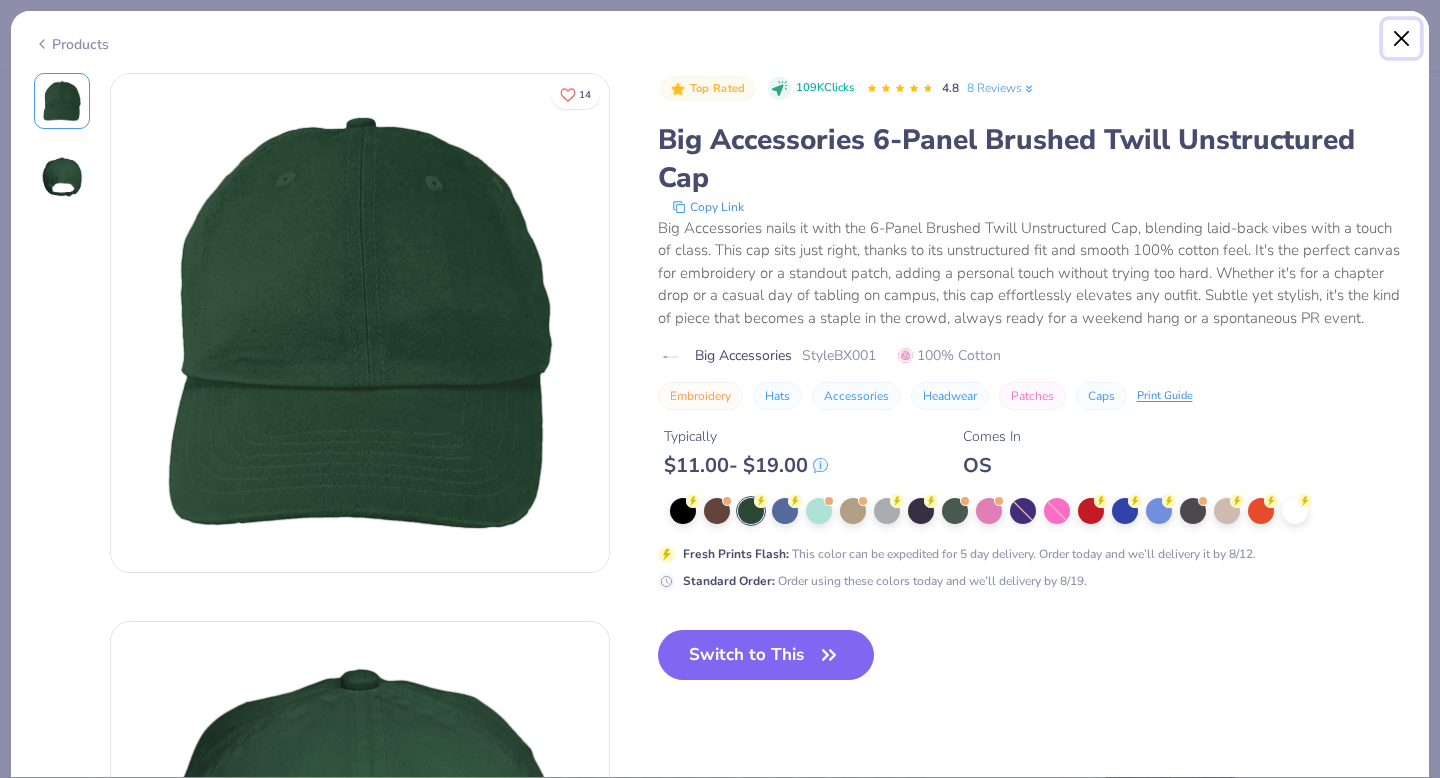 click at bounding box center [1402, 39] 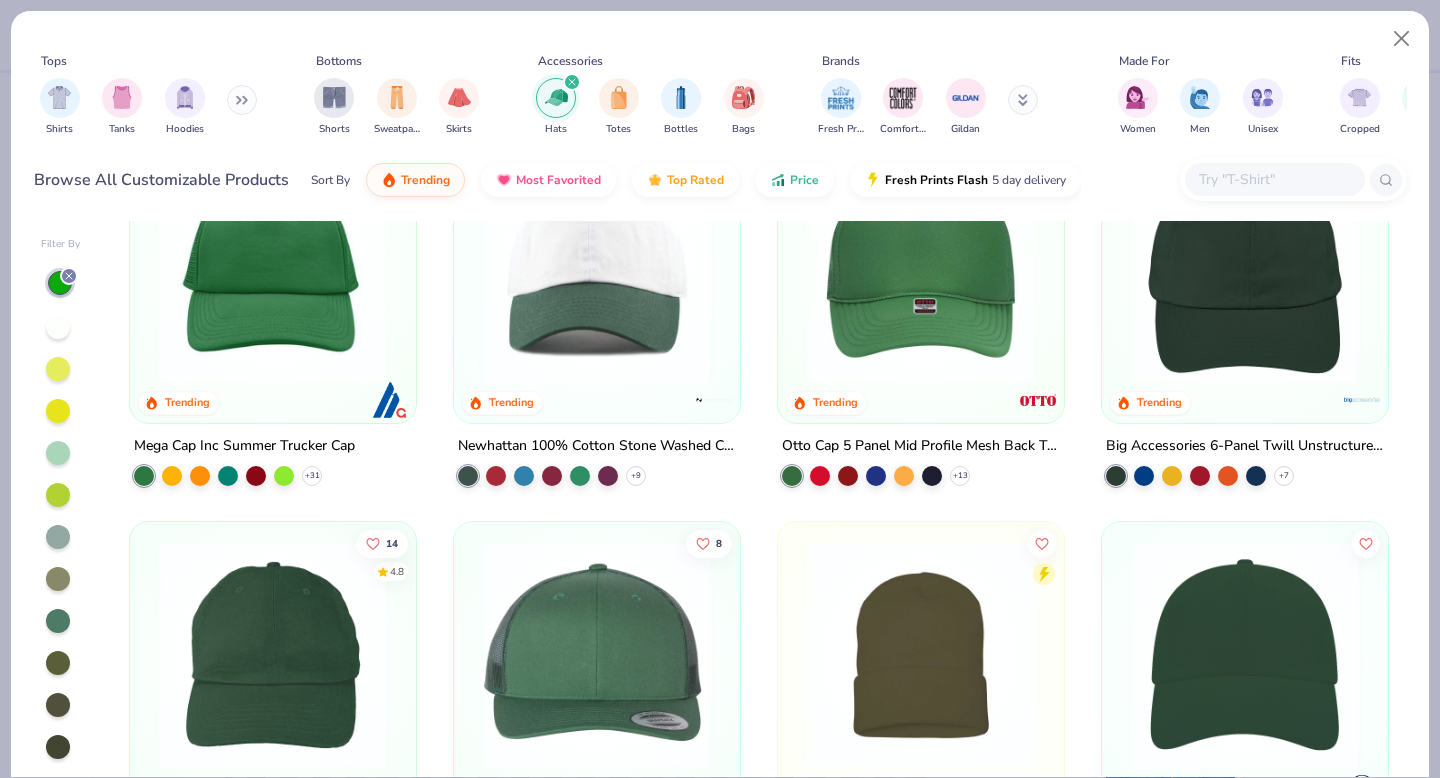 scroll, scrollTop: 0, scrollLeft: 0, axis: both 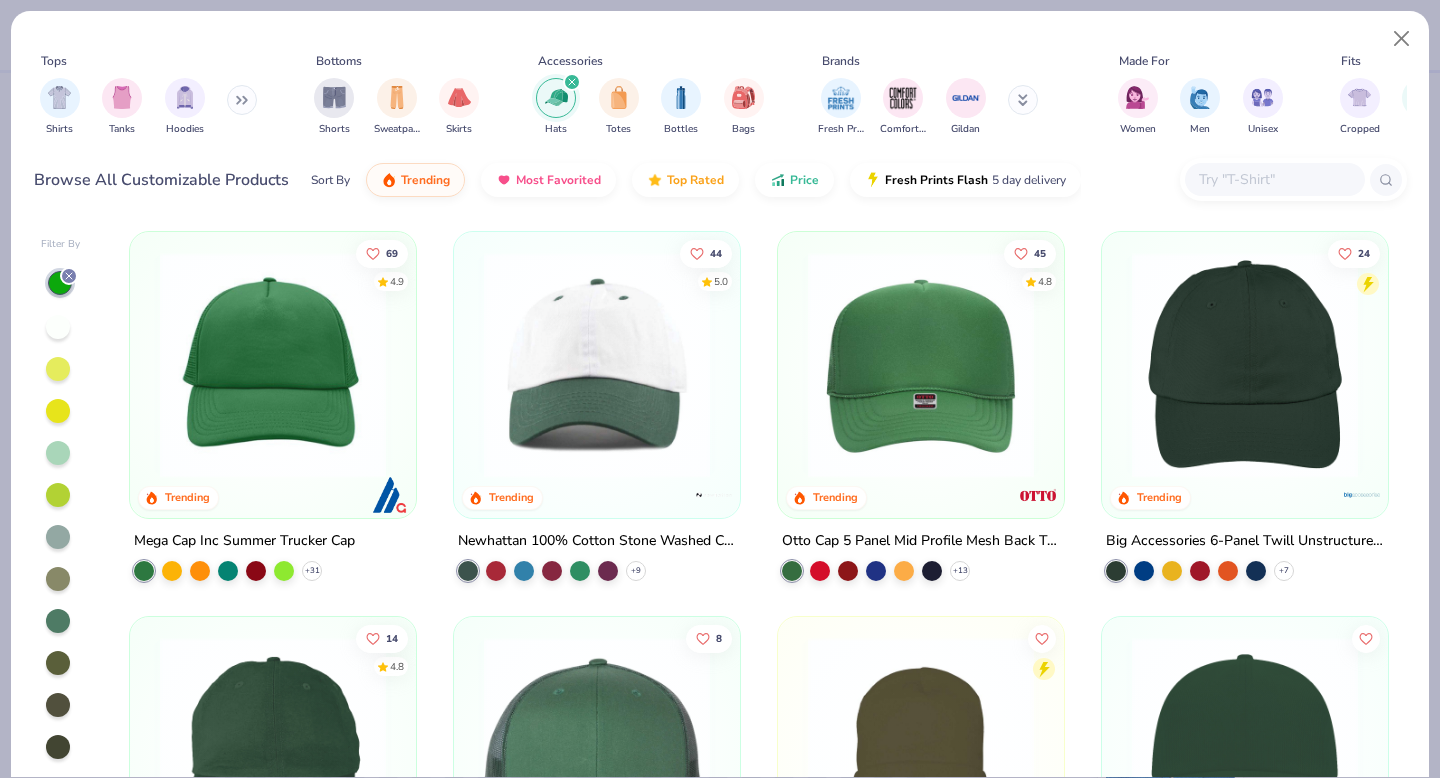 click at bounding box center (1245, 365) 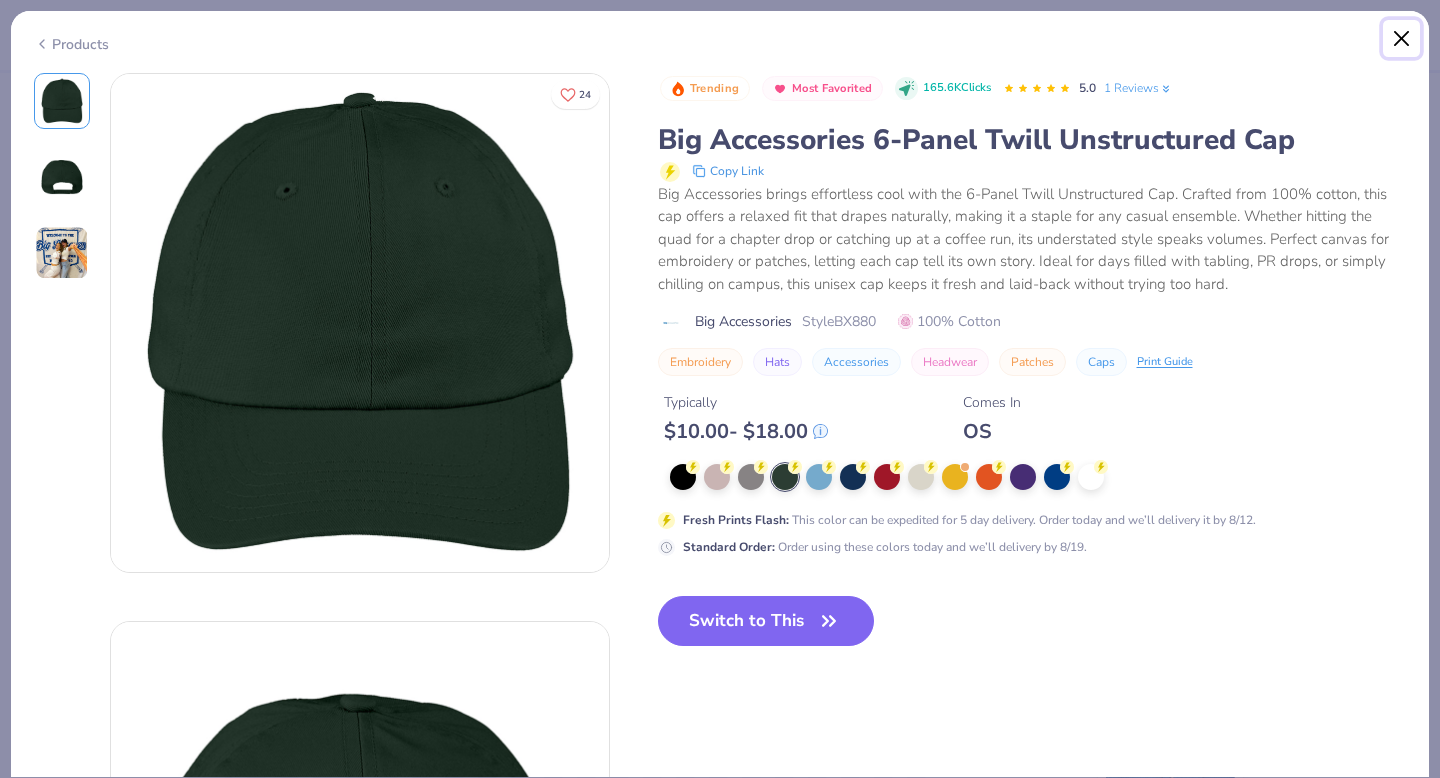 click at bounding box center (1402, 39) 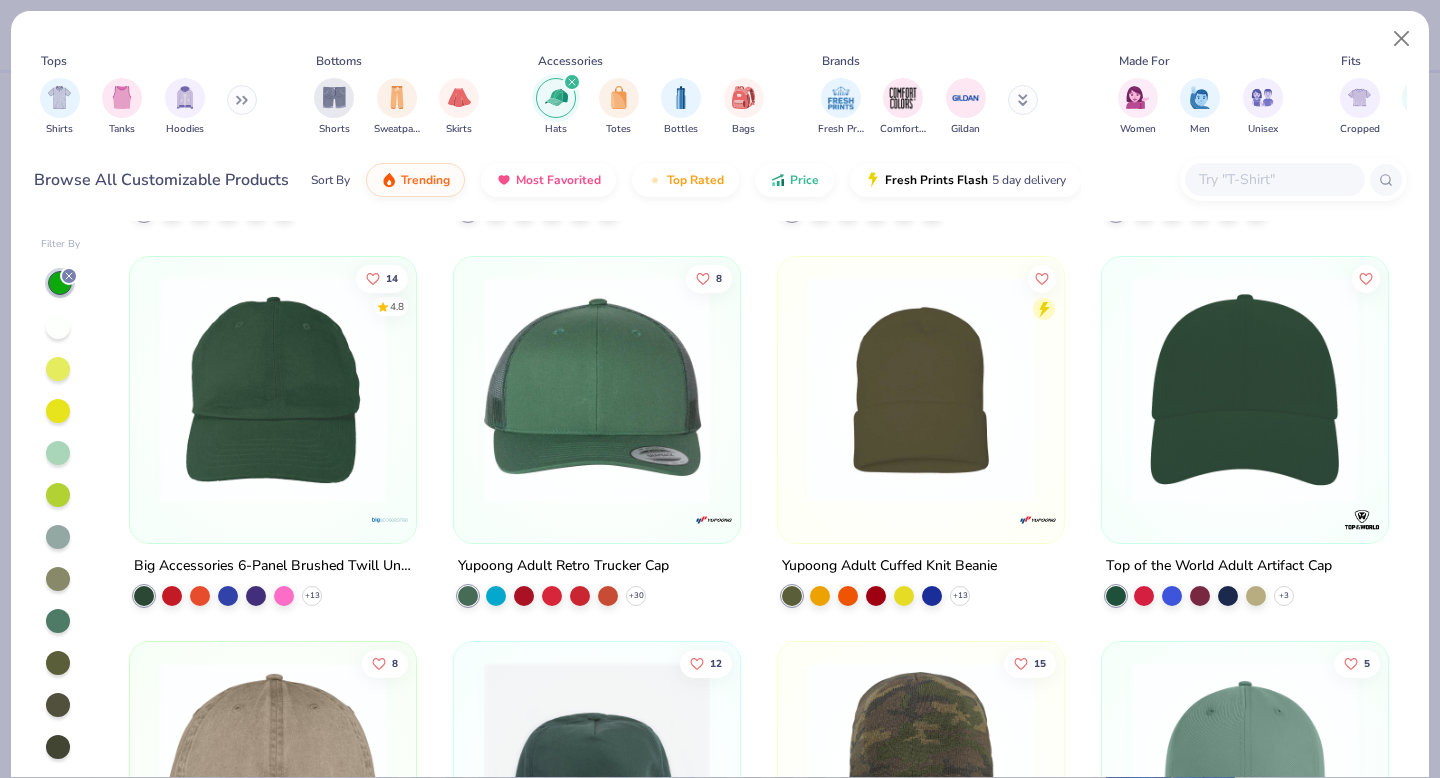 scroll, scrollTop: 363, scrollLeft: 0, axis: vertical 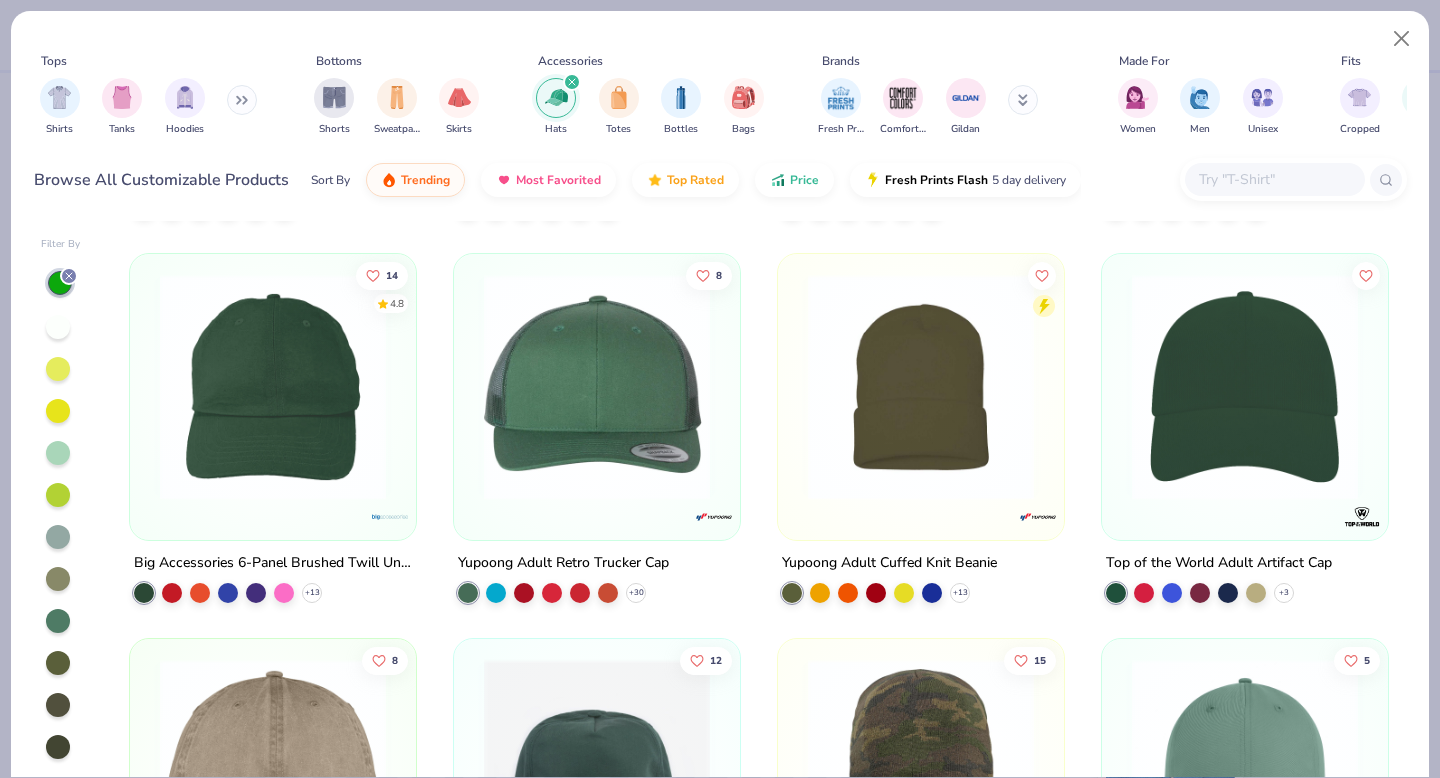 click at bounding box center [1245, 387] 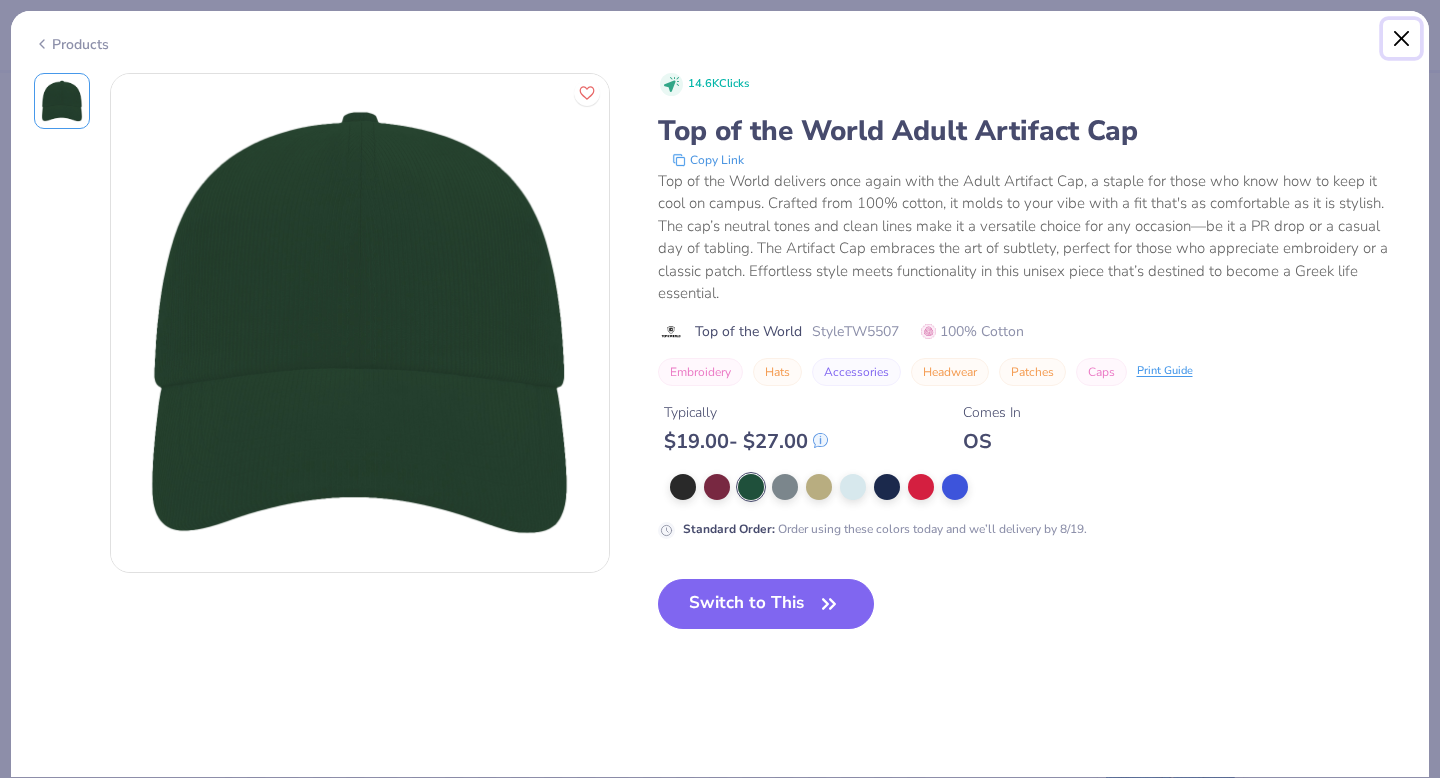 click at bounding box center [1402, 39] 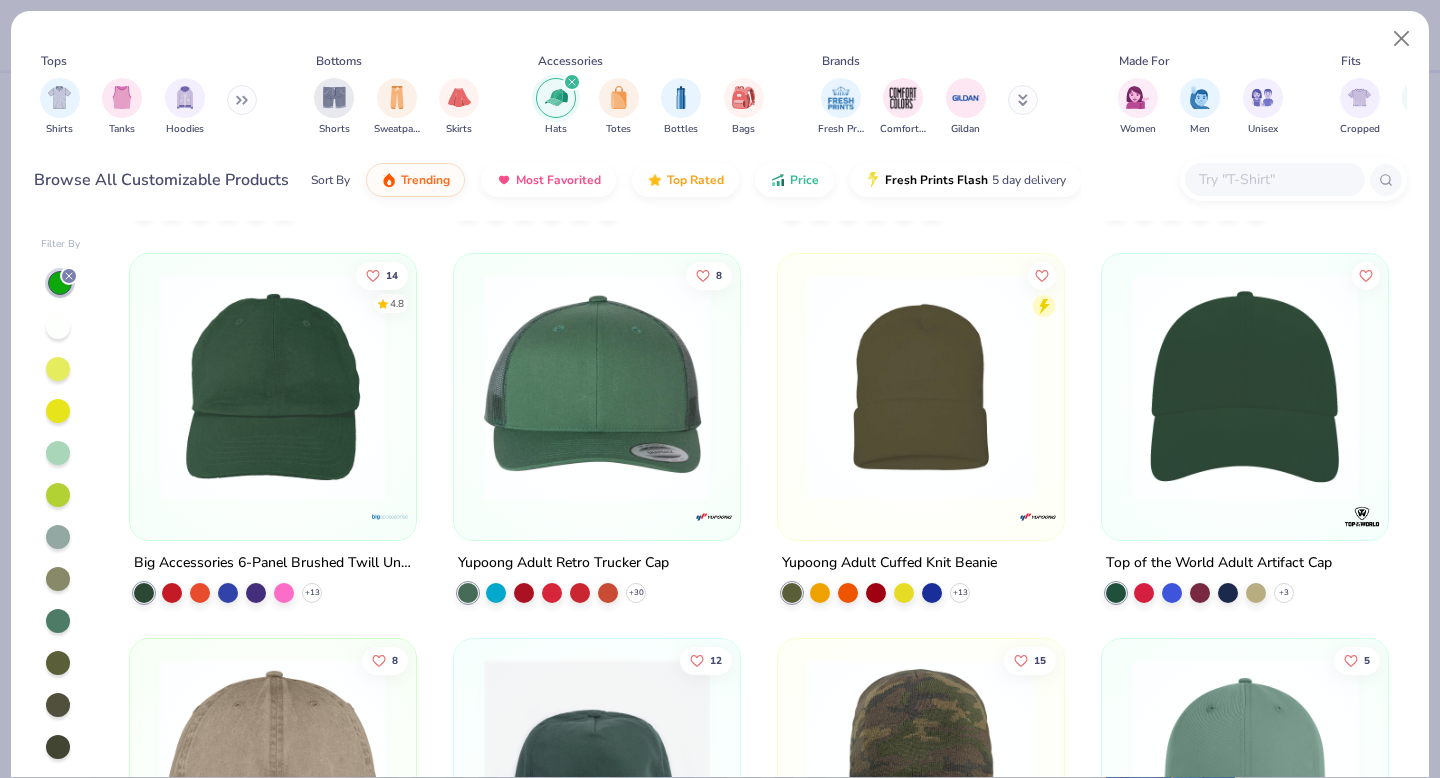 click at bounding box center [1274, 179] 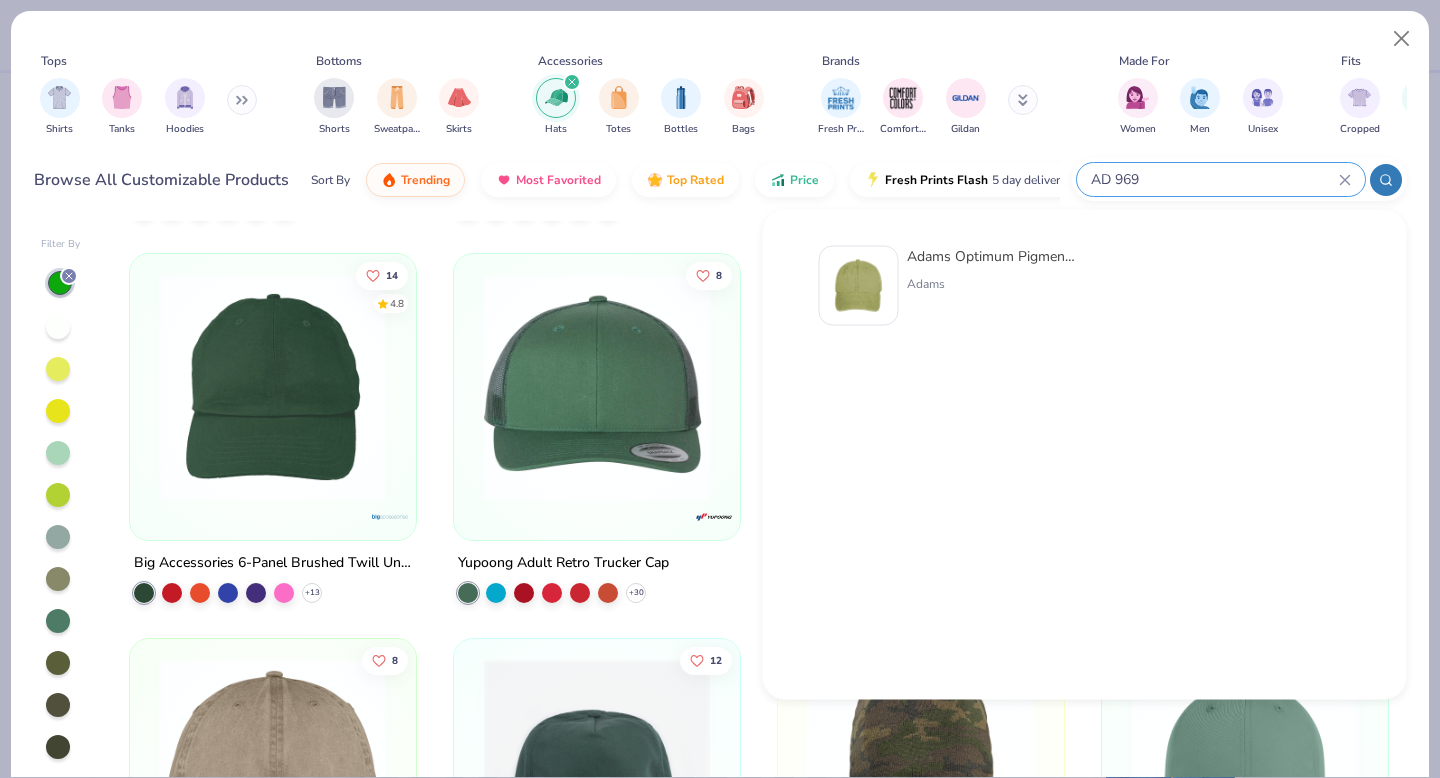 type on "AD 969" 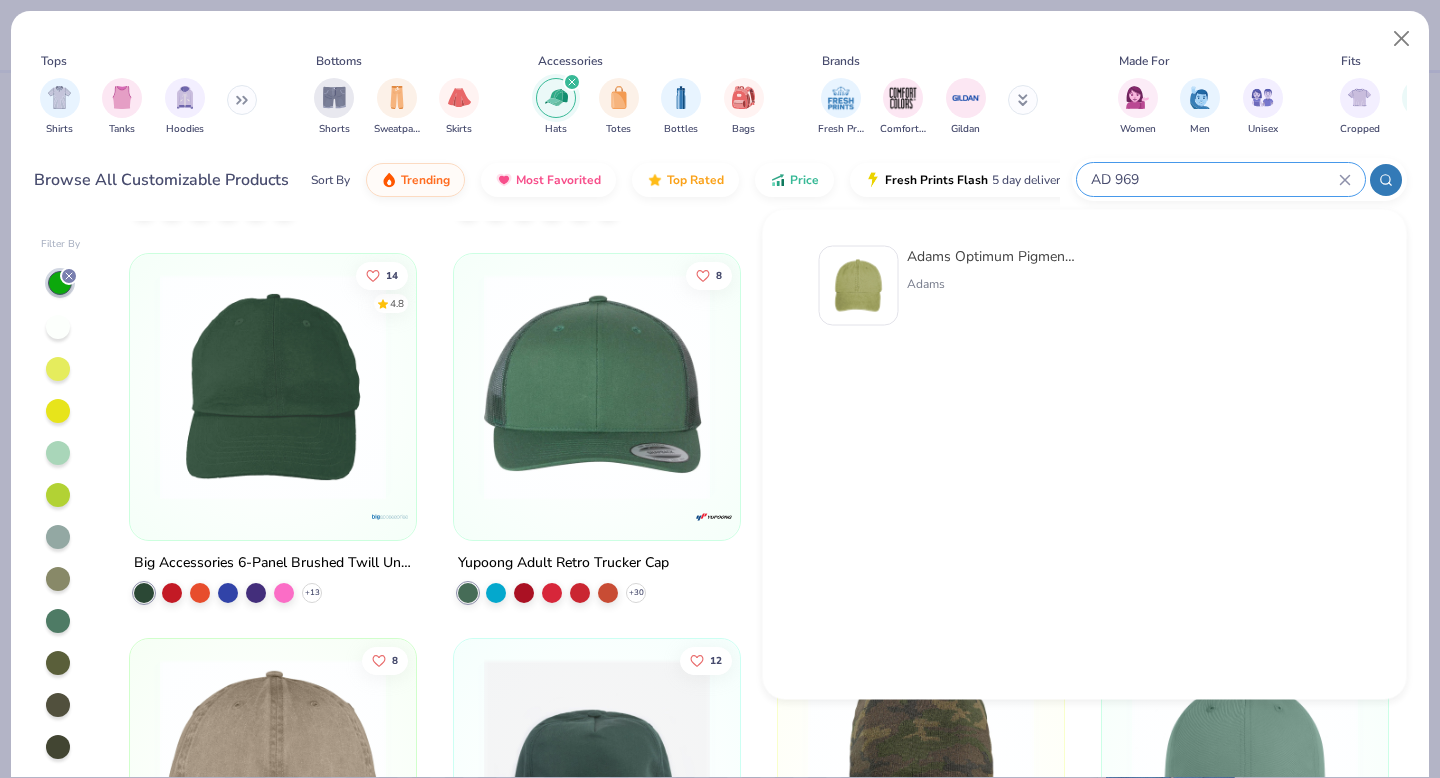 click on "Adams Optimum Pigment Dyed-Cap Adams" at bounding box center (991, 286) 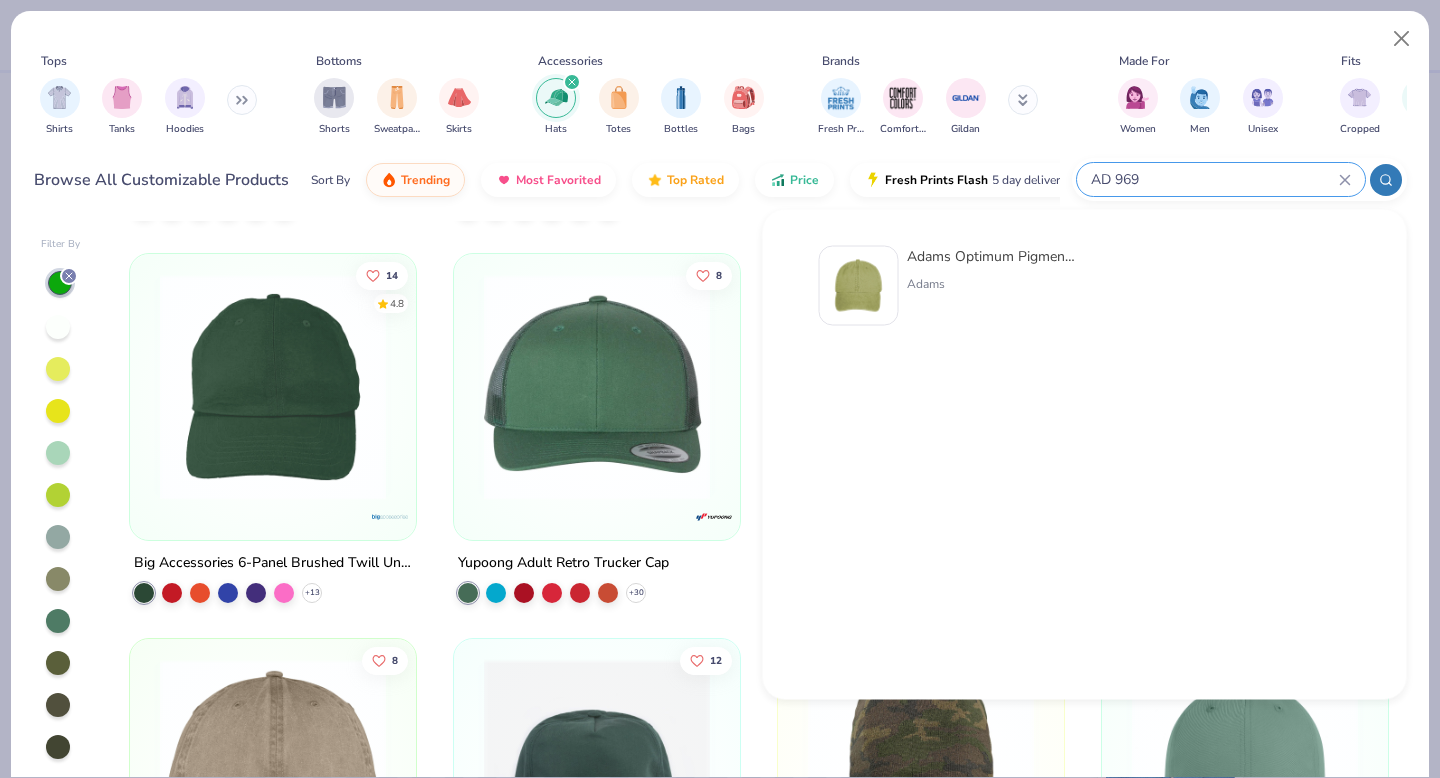 type 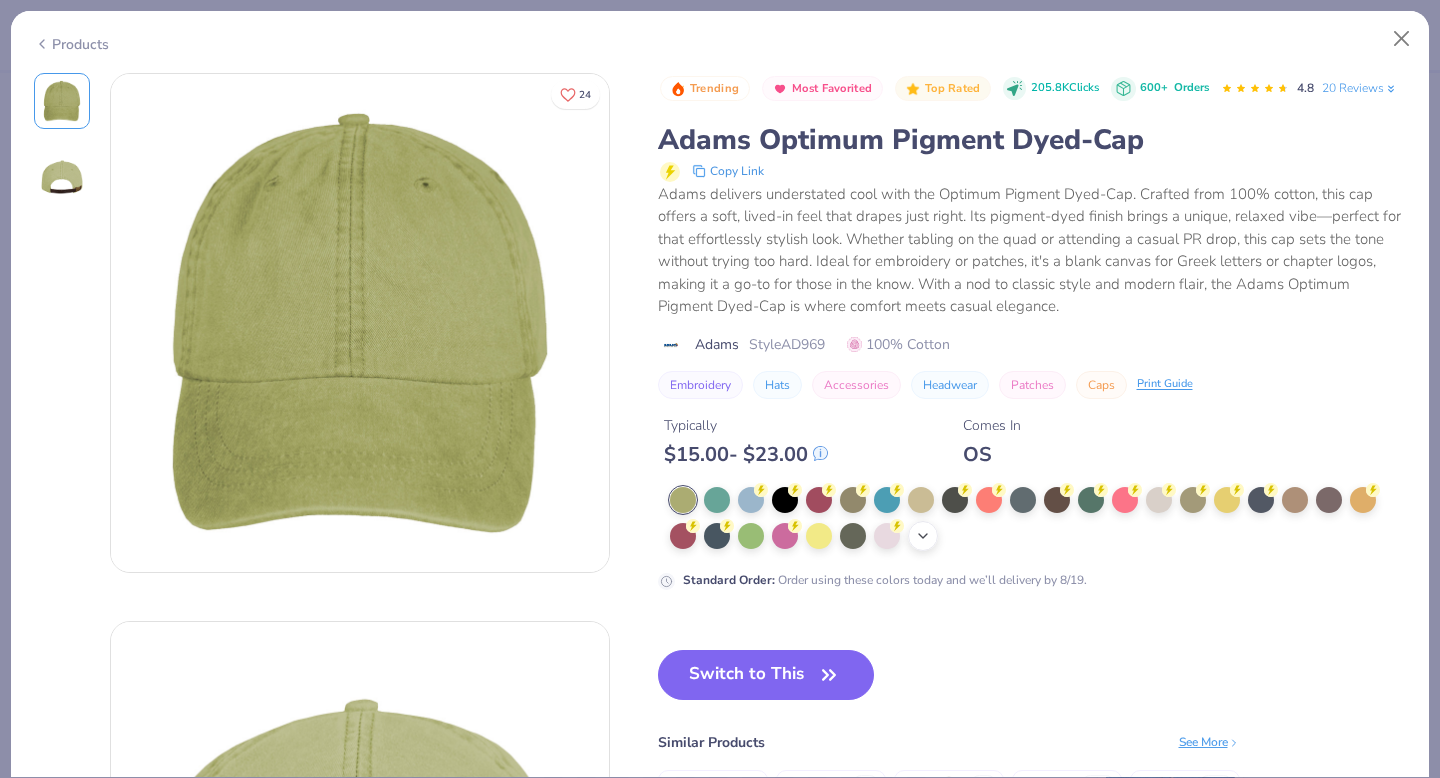 click on "+ 12" at bounding box center (923, 536) 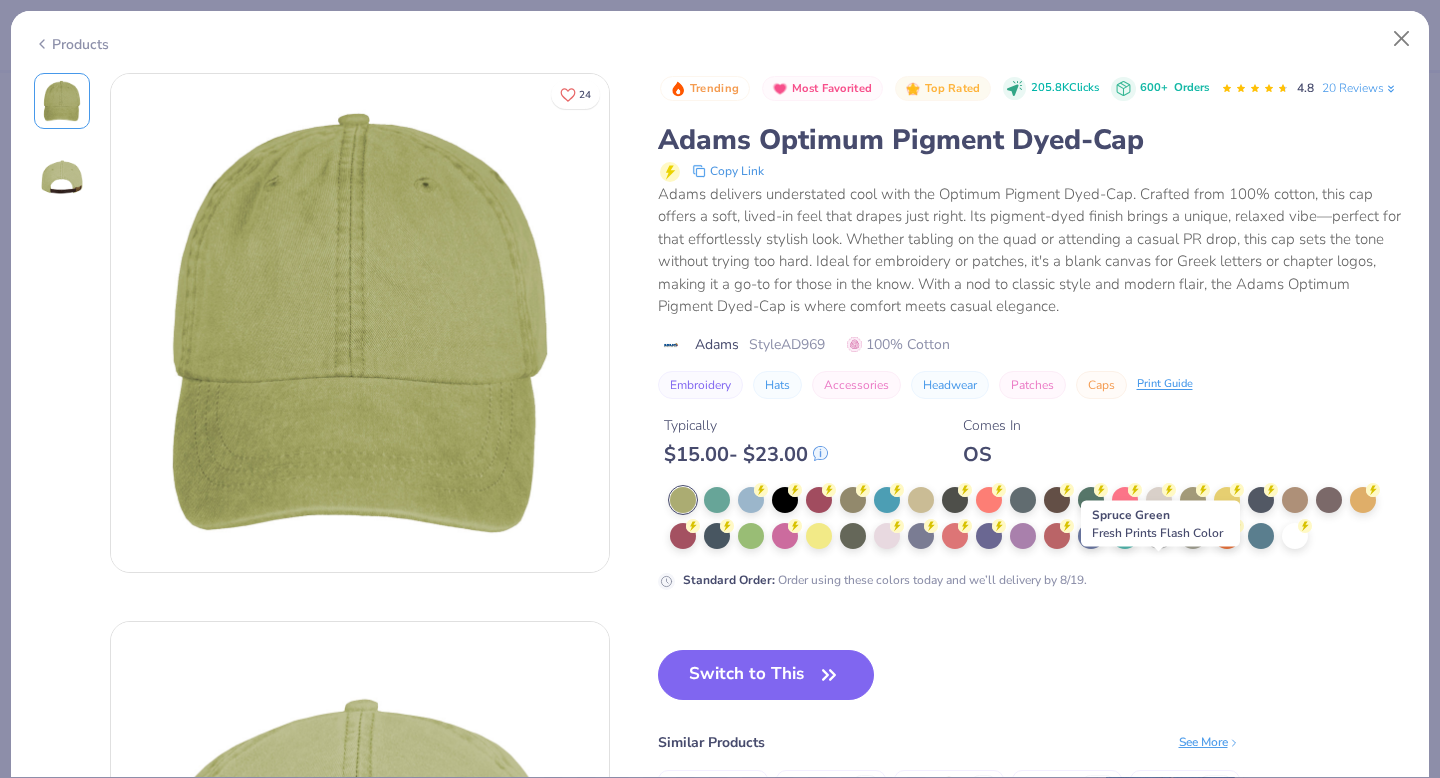 click at bounding box center (1159, 534) 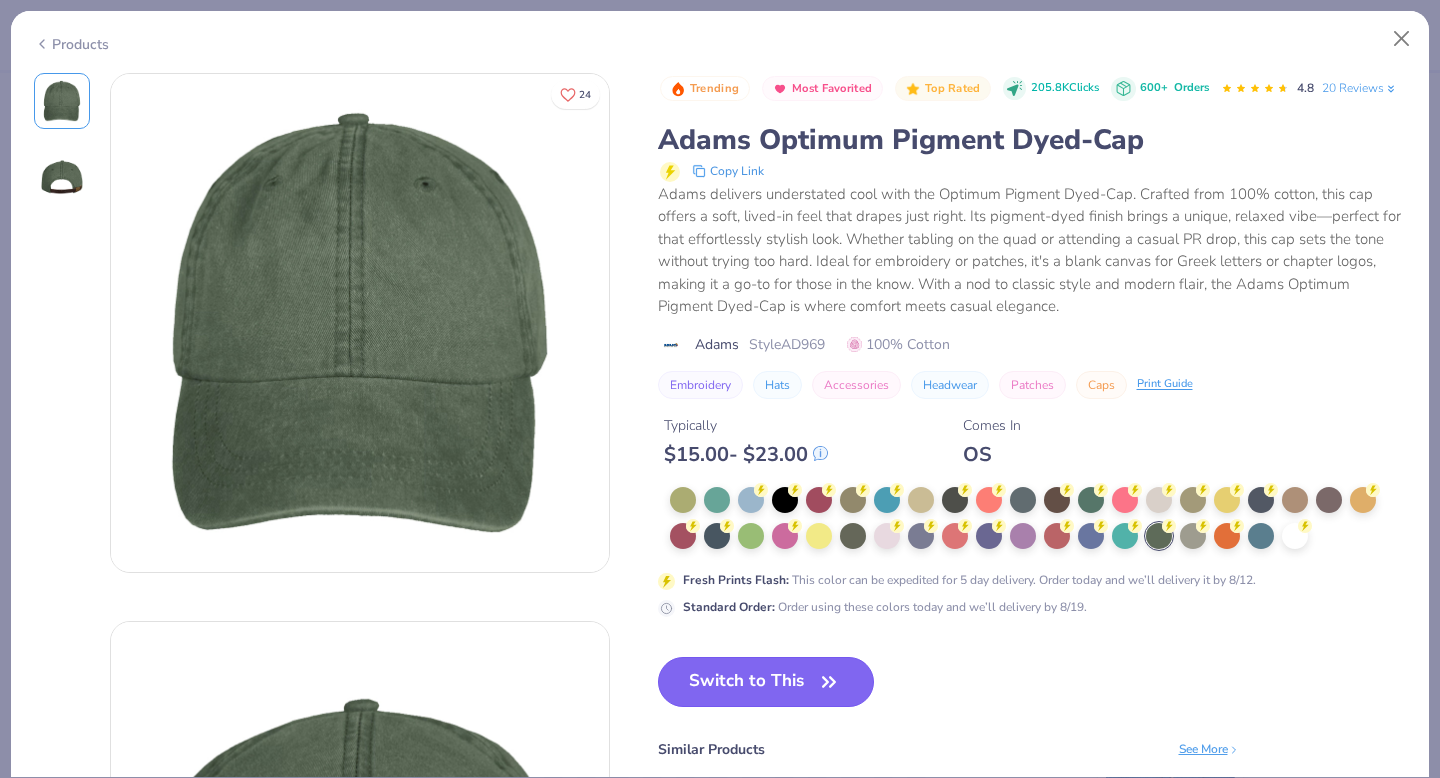 click on "Switch to This" at bounding box center (766, 682) 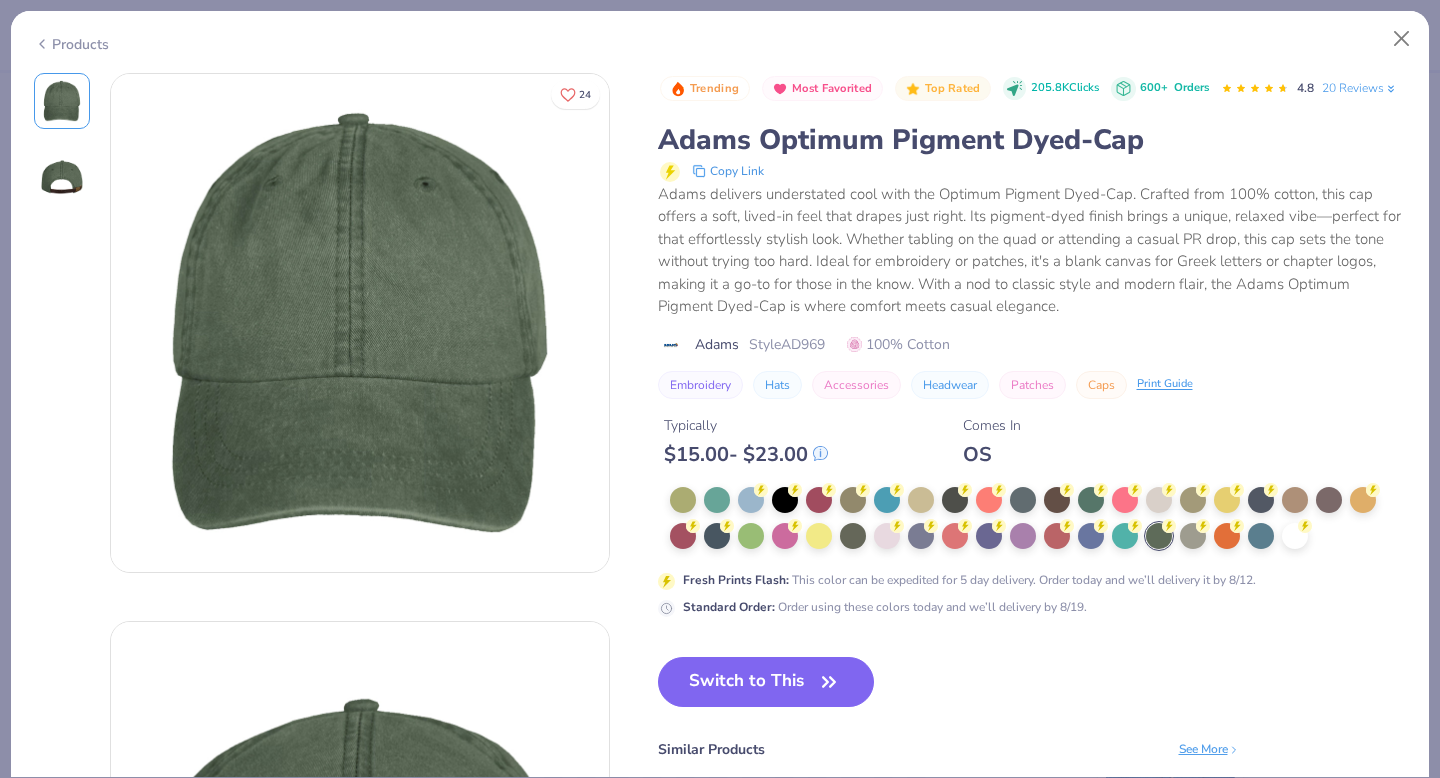 click on "Switch to This" at bounding box center (766, 682) 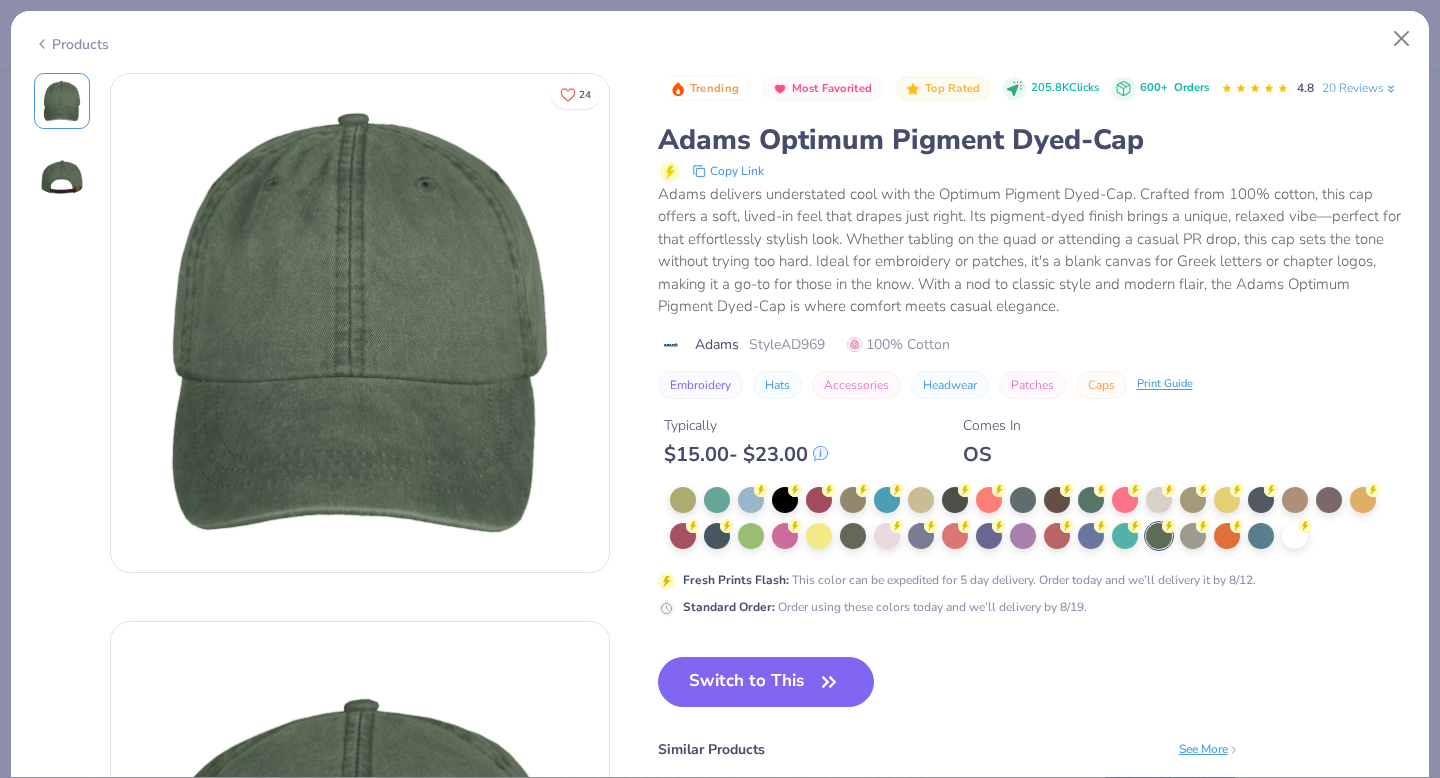 click on "Switch to This" at bounding box center [766, 682] 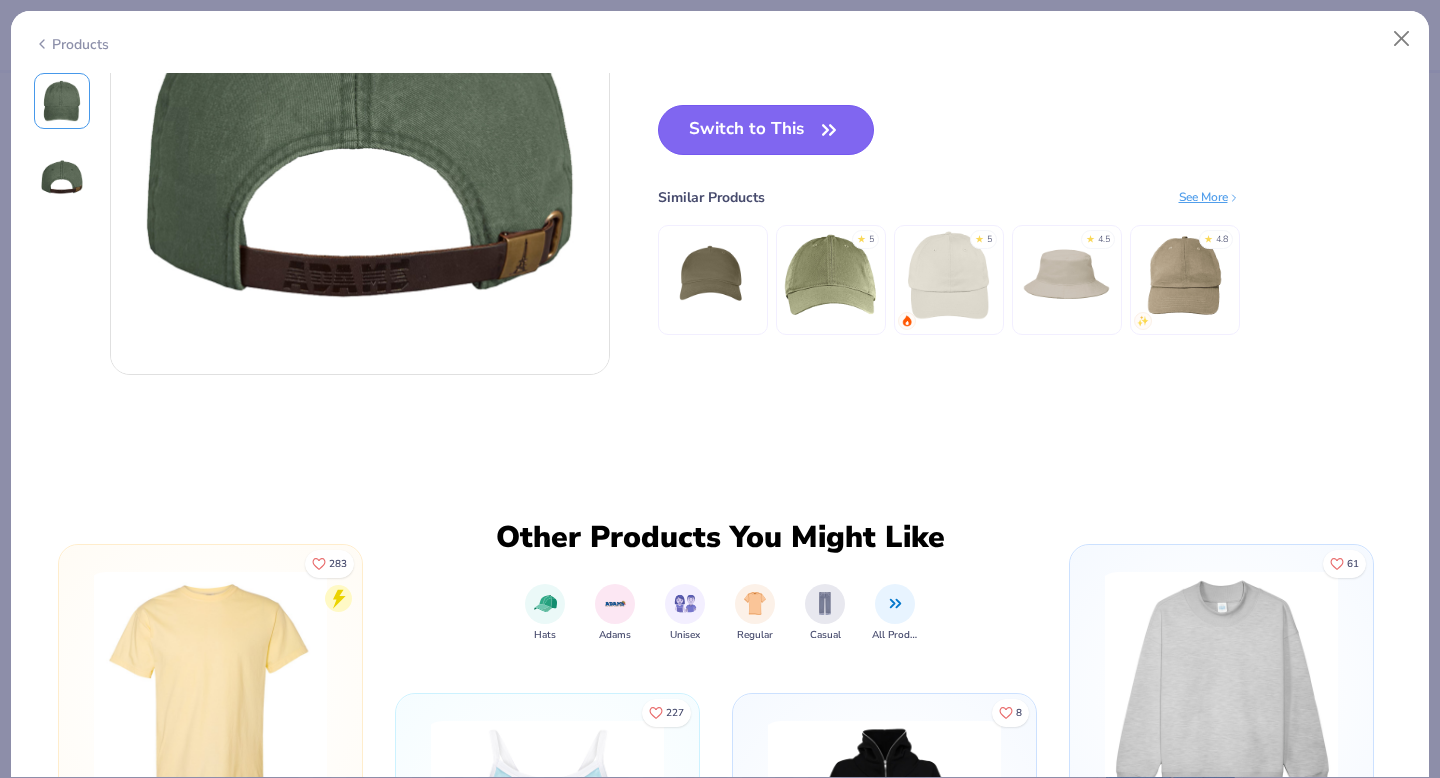 scroll, scrollTop: 0, scrollLeft: 0, axis: both 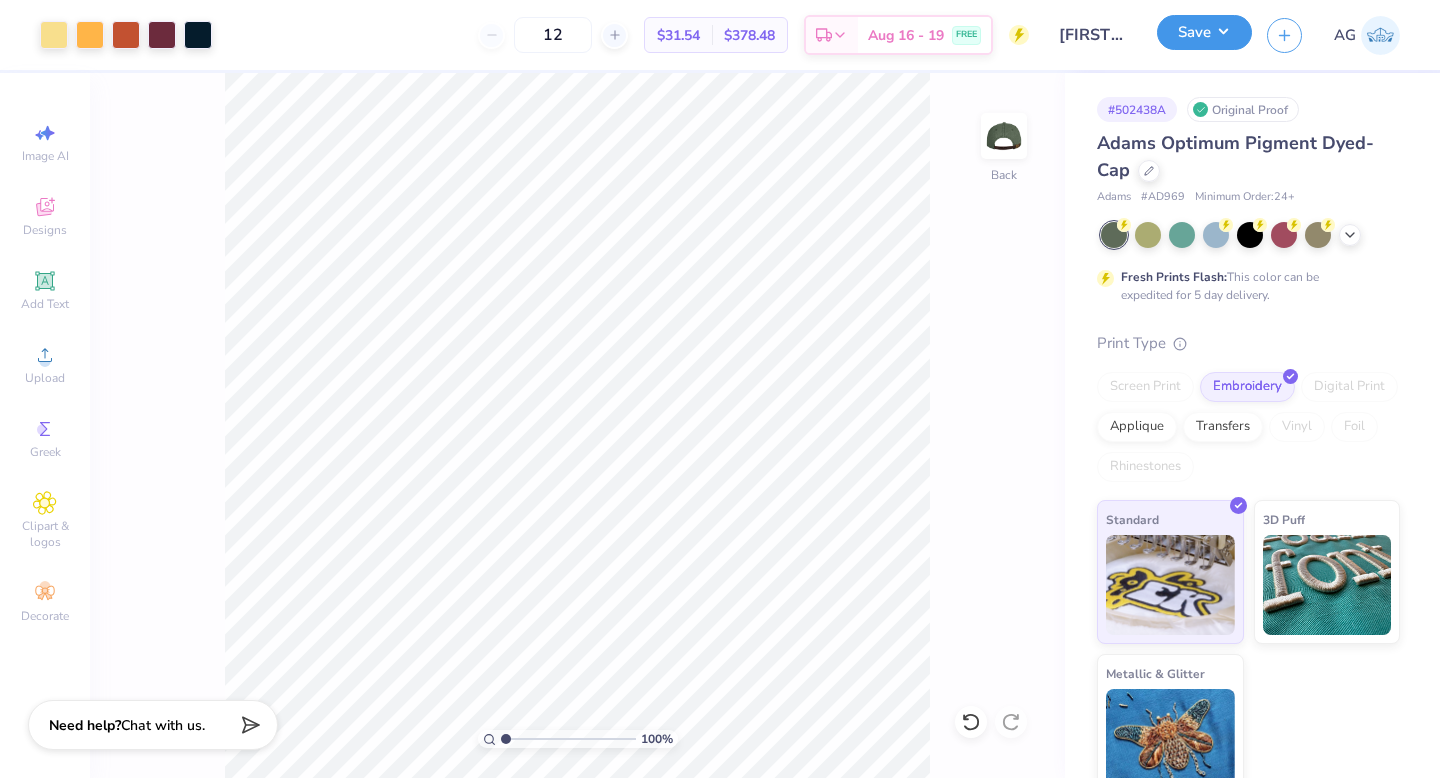 click on "Save" at bounding box center (1204, 32) 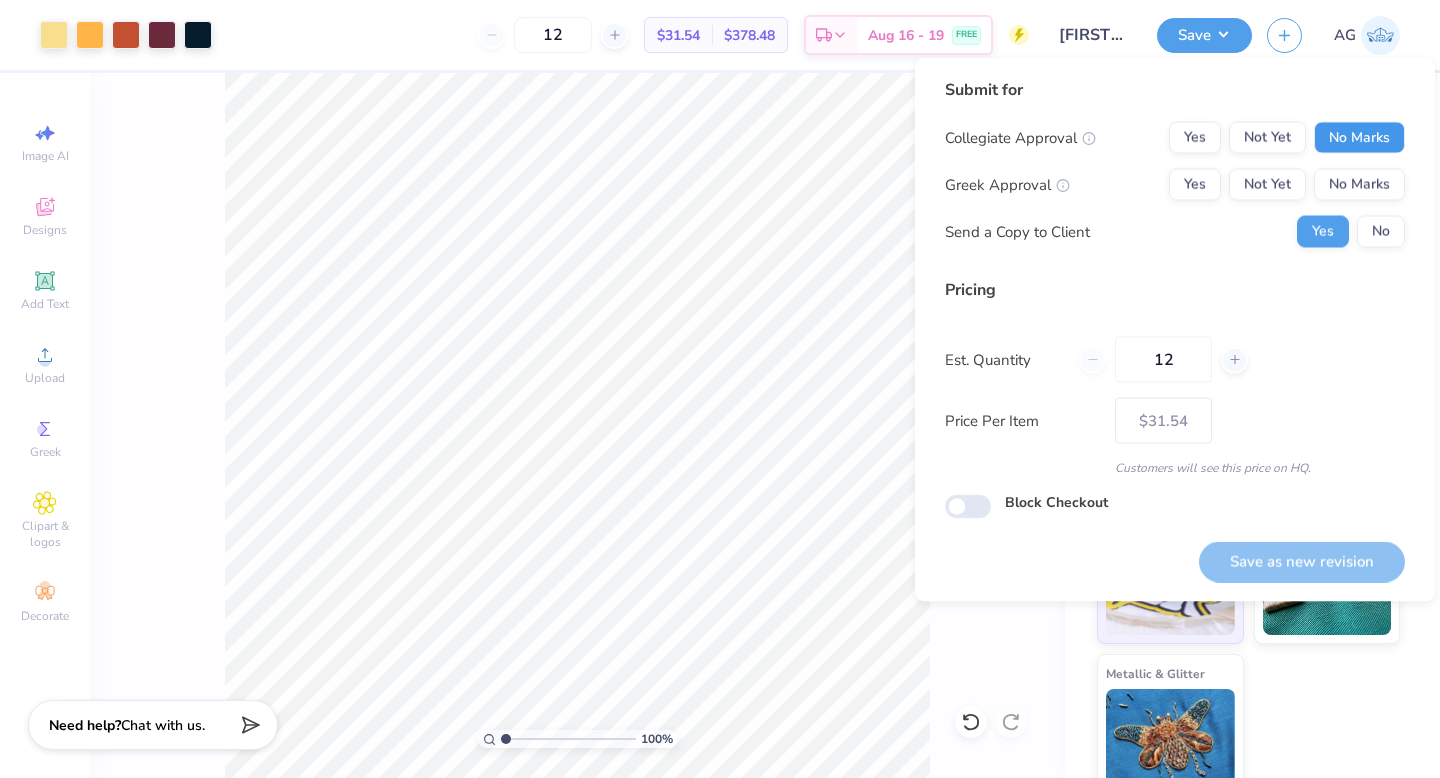 click on "No Marks" at bounding box center [1359, 138] 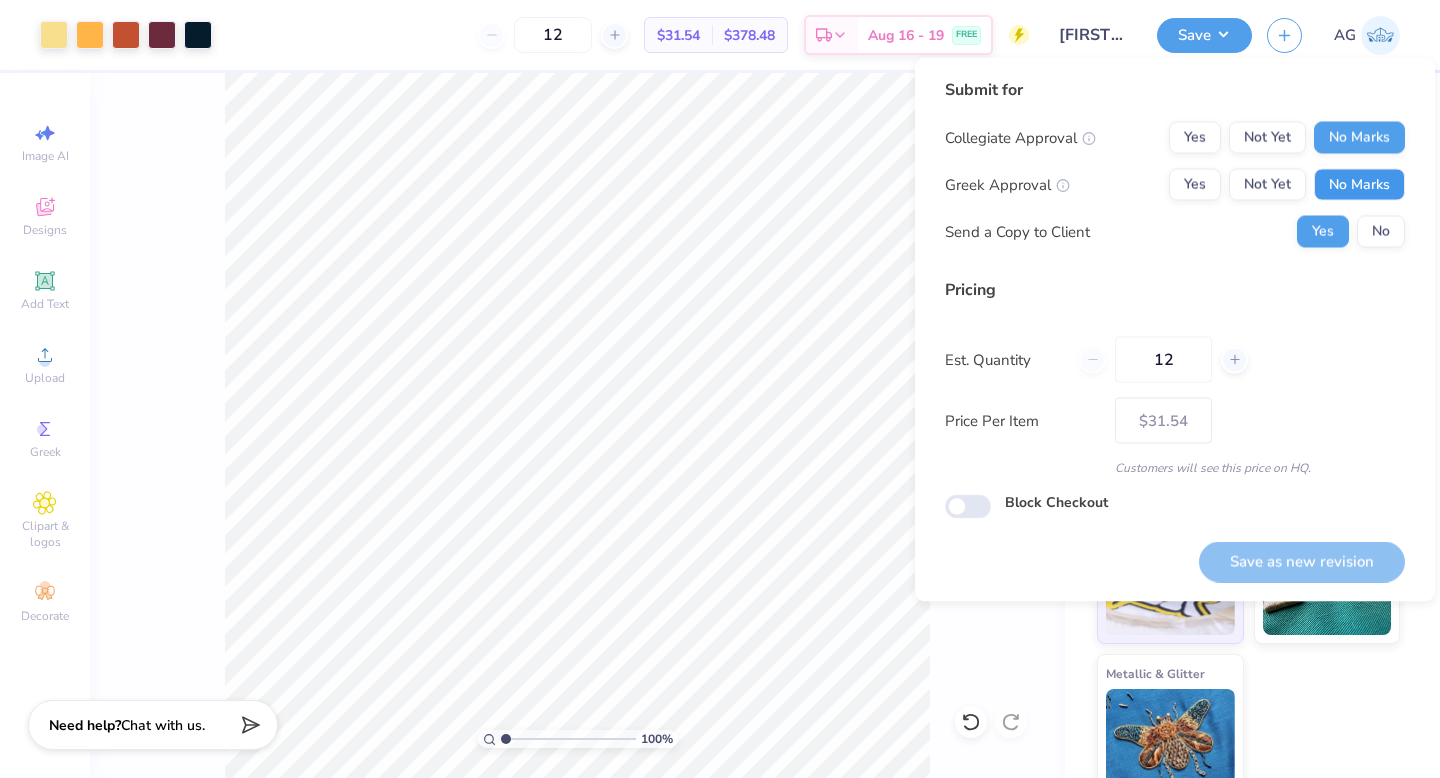 click on "No Marks" at bounding box center [1359, 185] 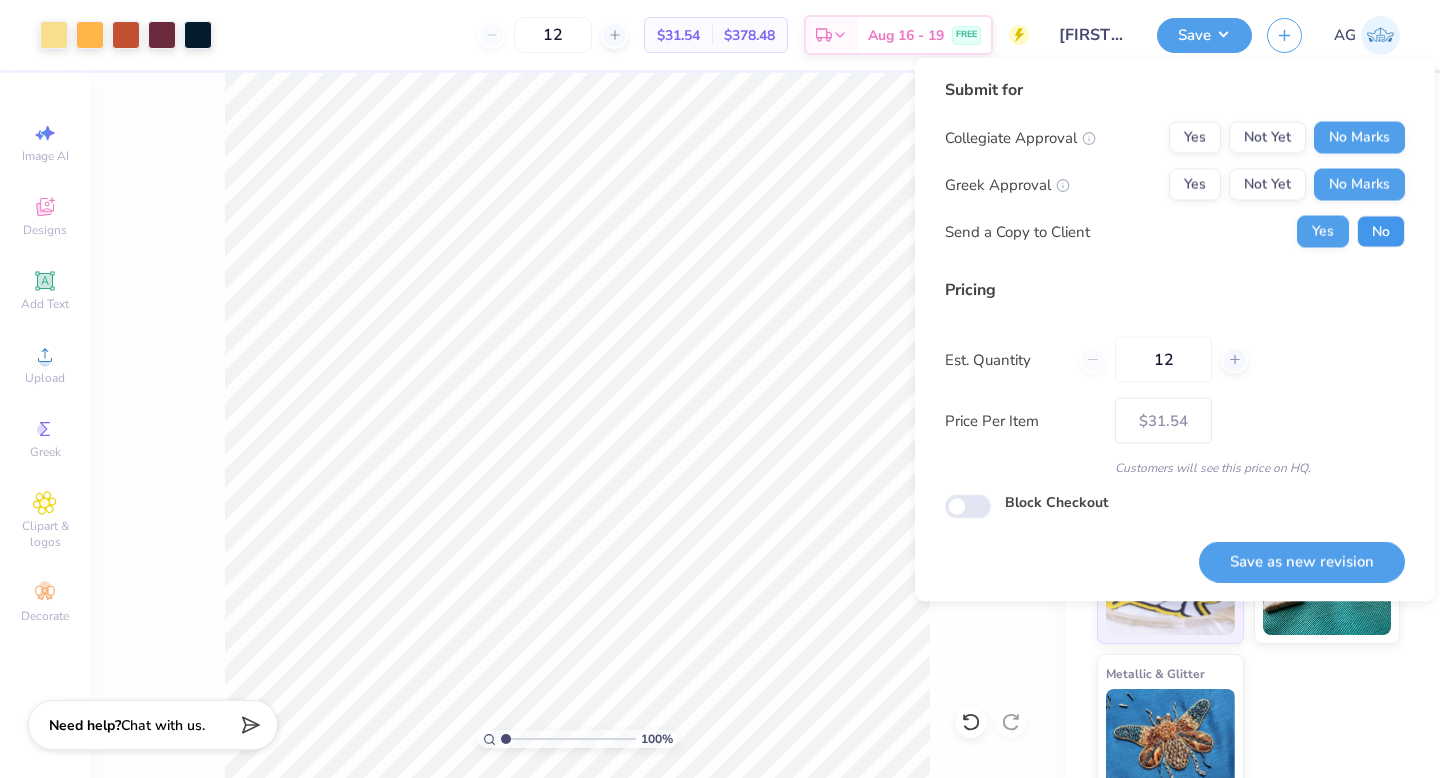 click on "No" at bounding box center [1381, 232] 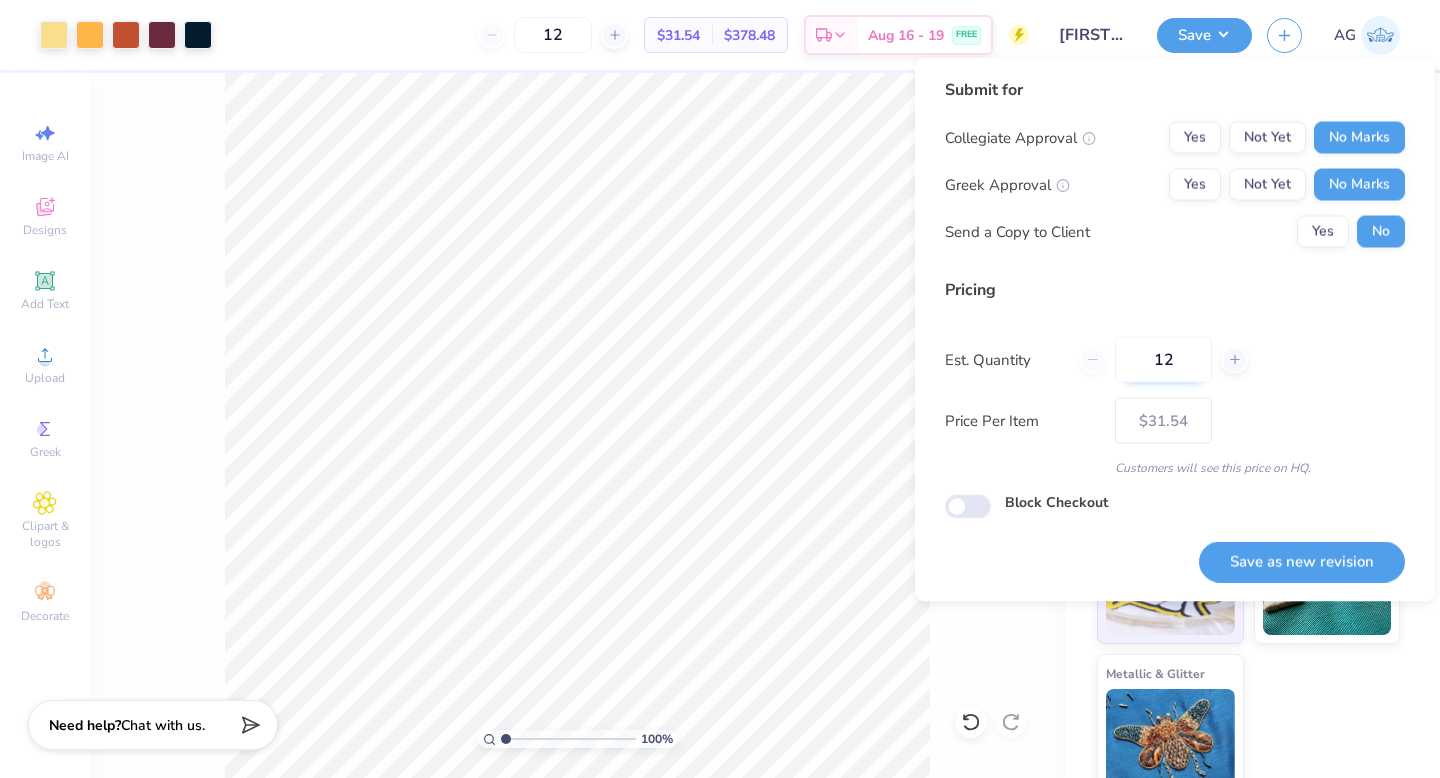click on "12" at bounding box center (1163, 360) 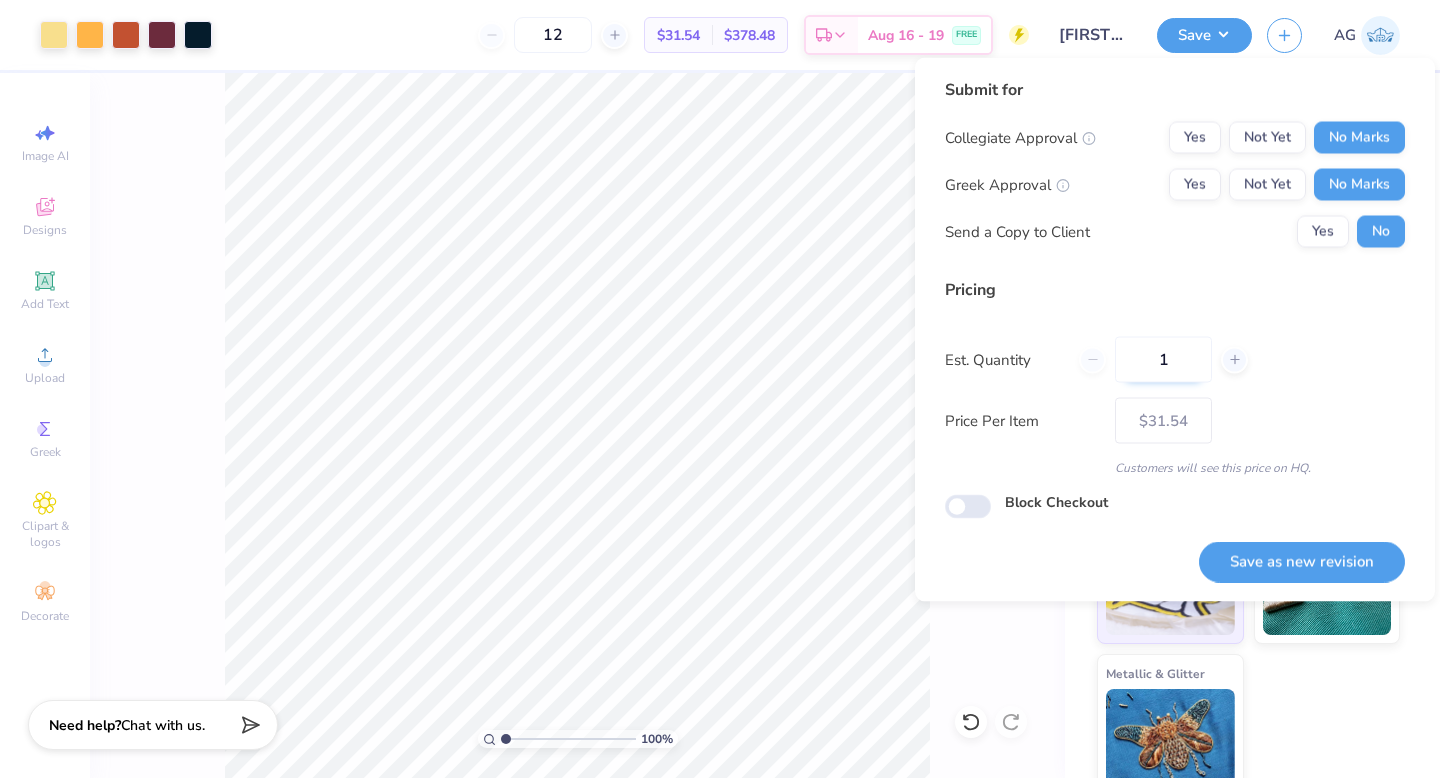 type 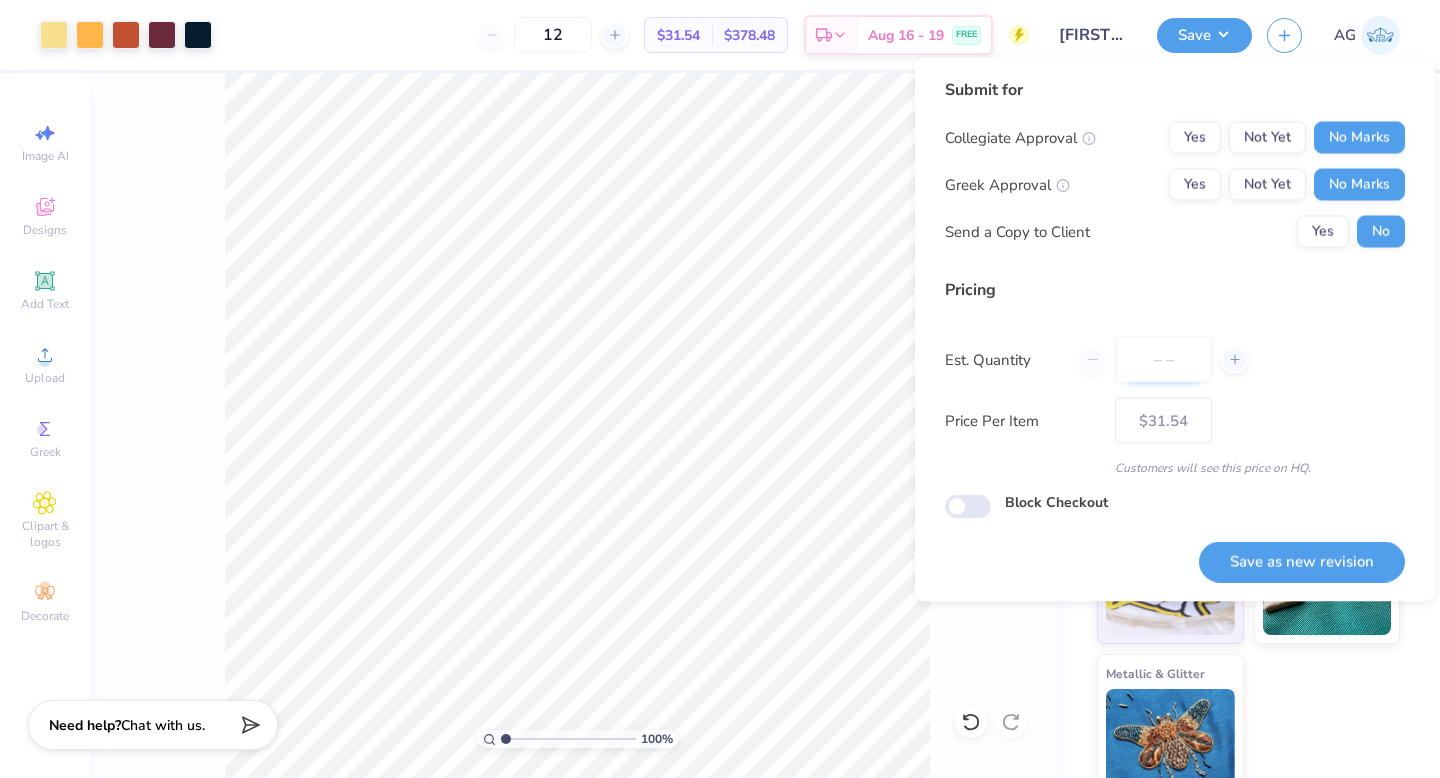 type on "0" 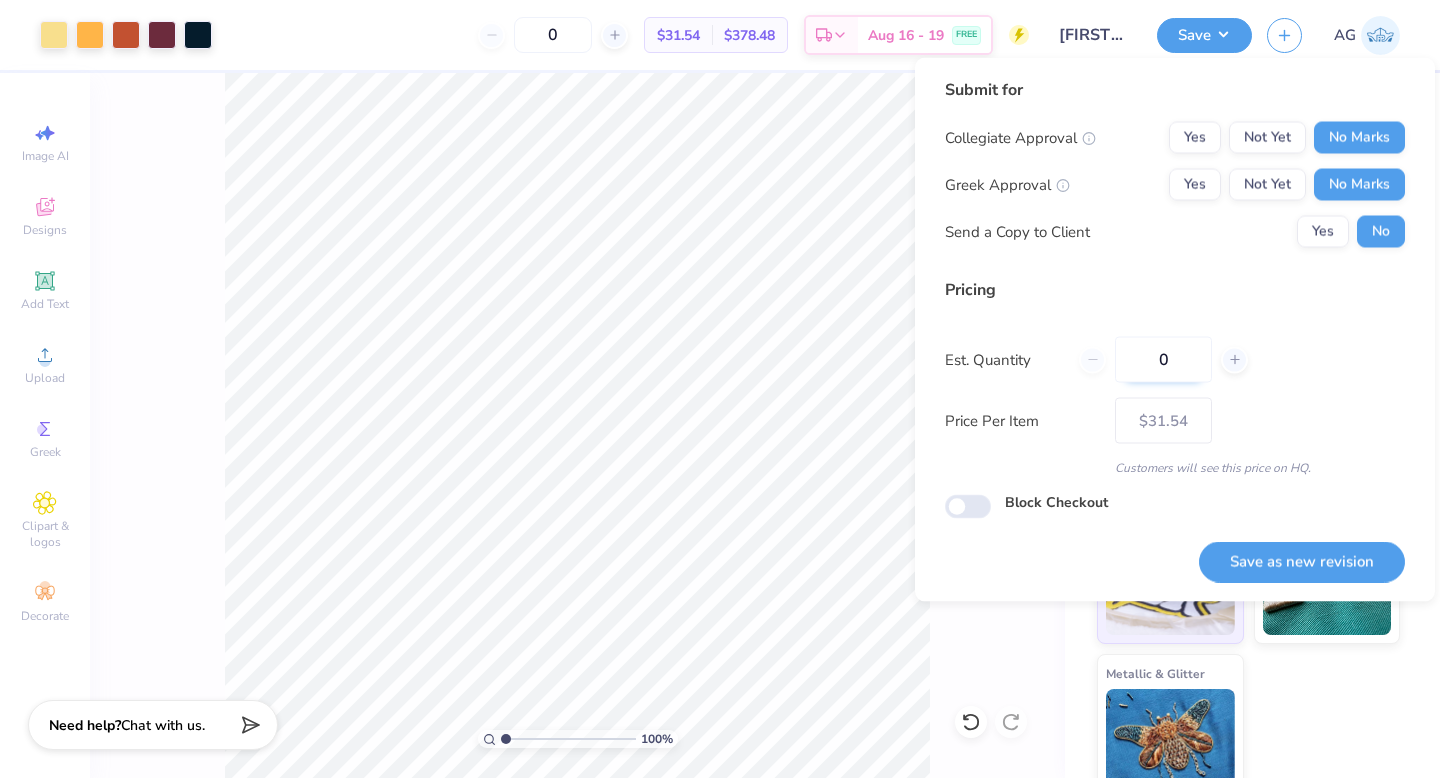 type on "03" 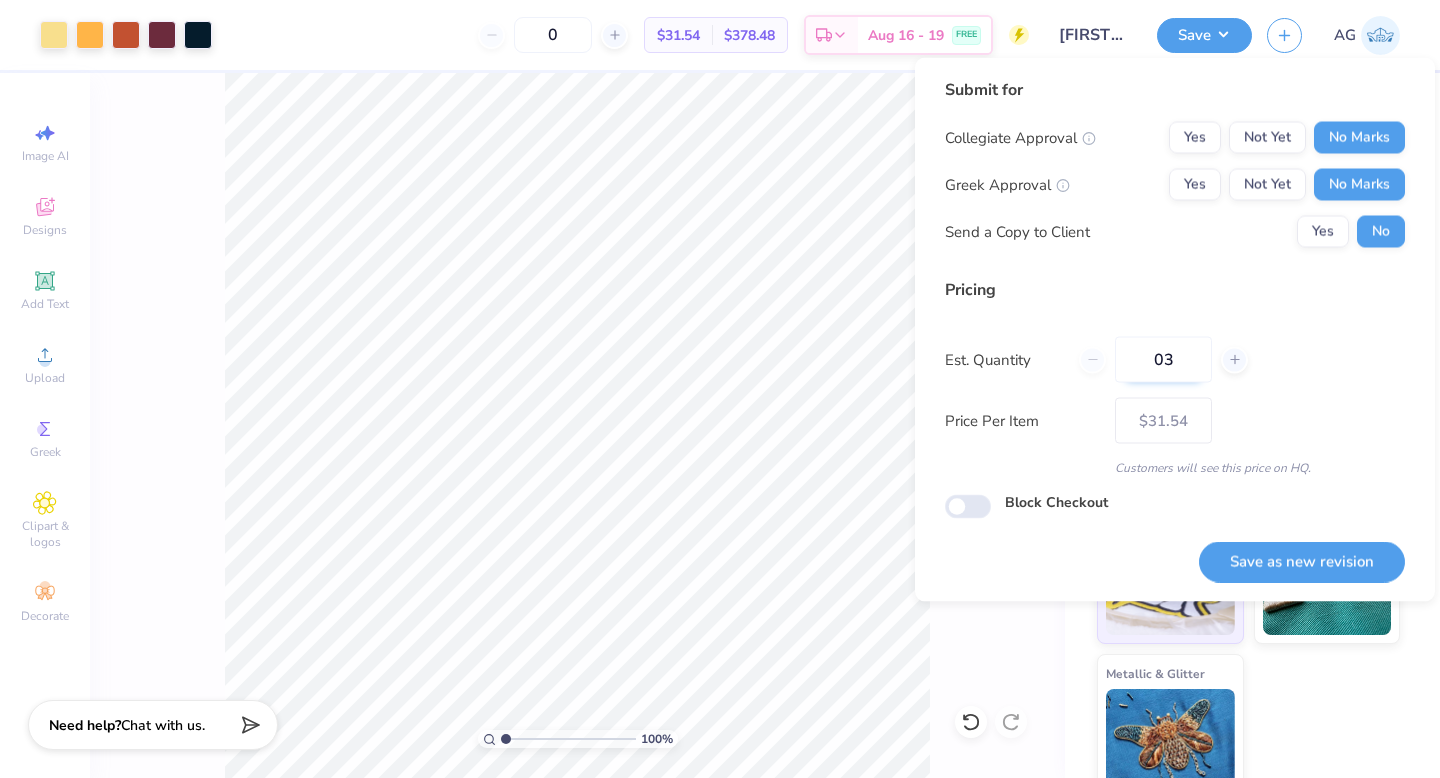 type on "3" 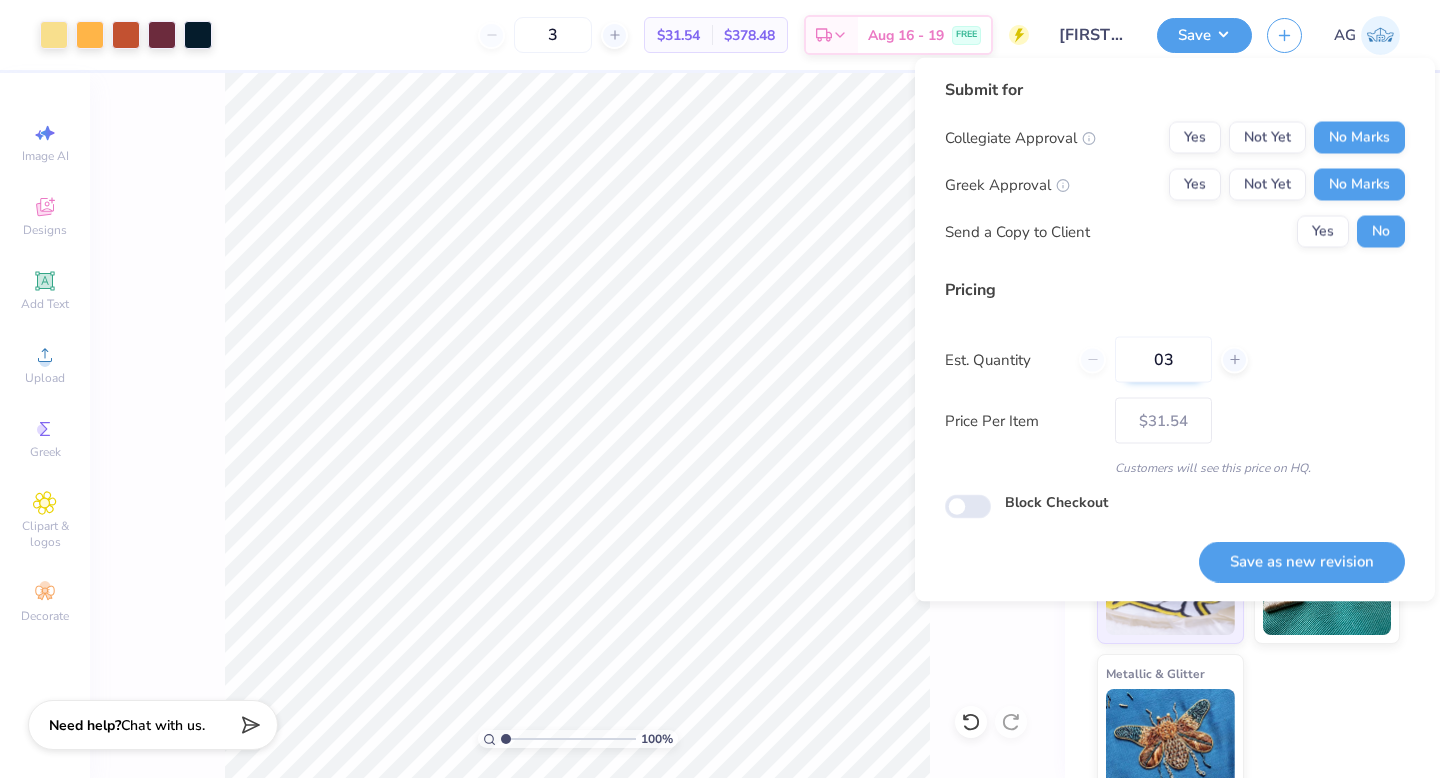 type on "030" 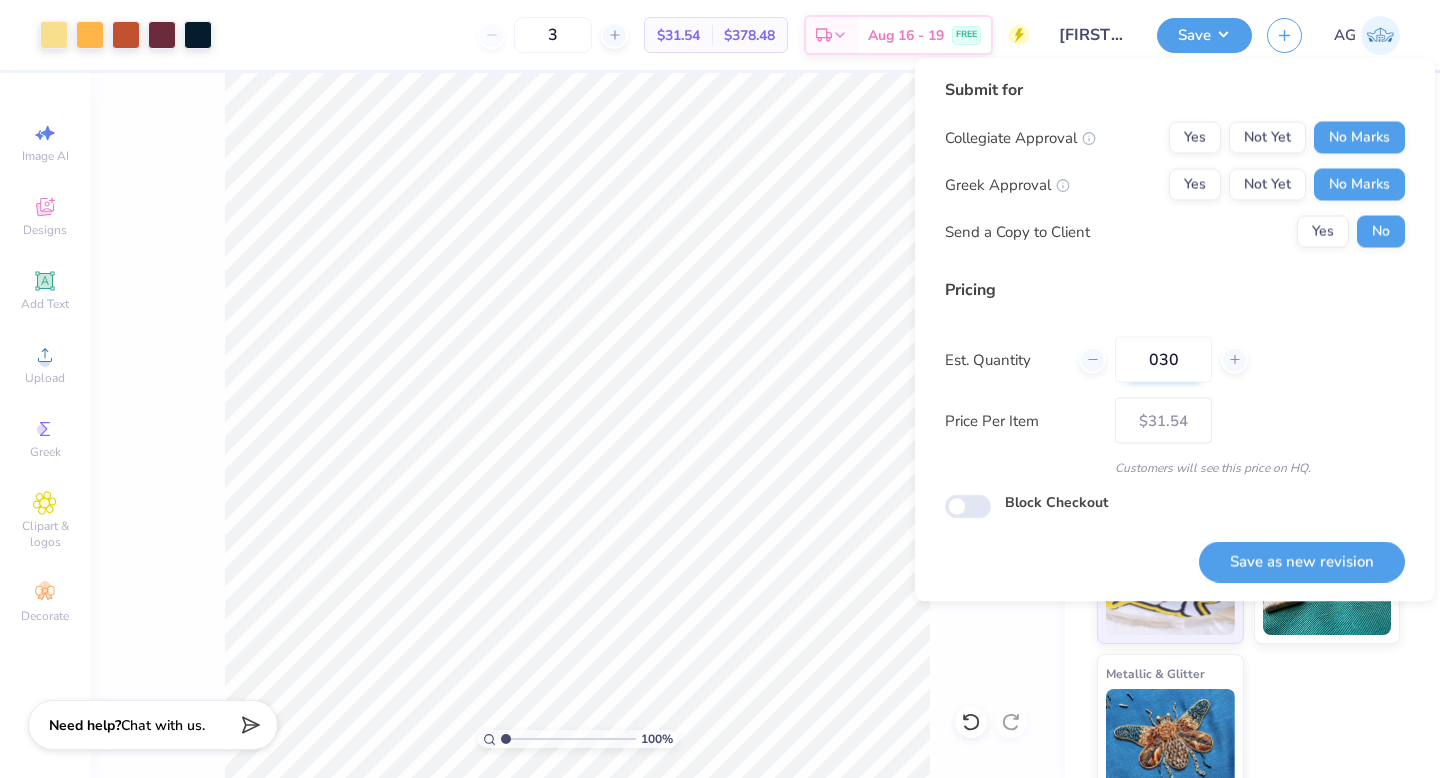 type on "30" 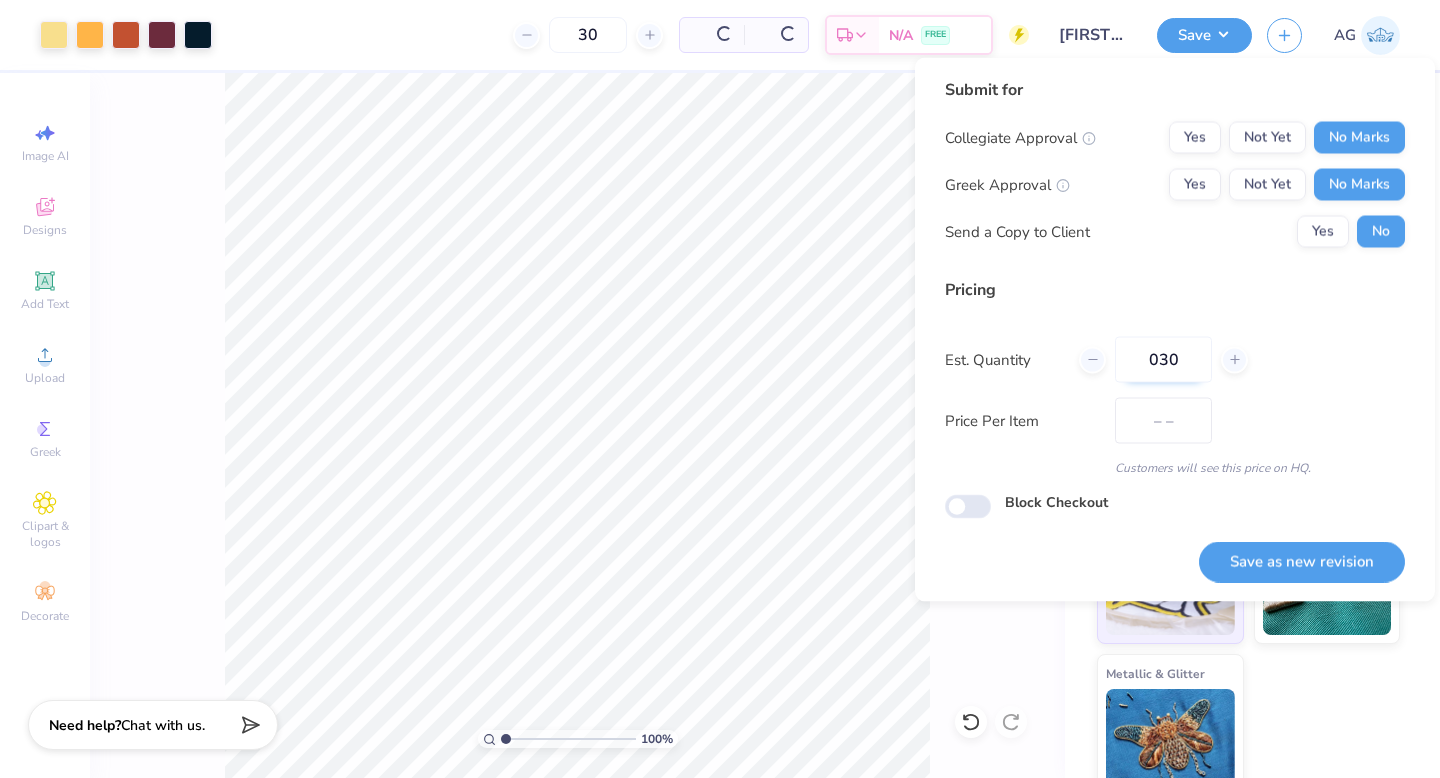 click on "030" at bounding box center [1163, 360] 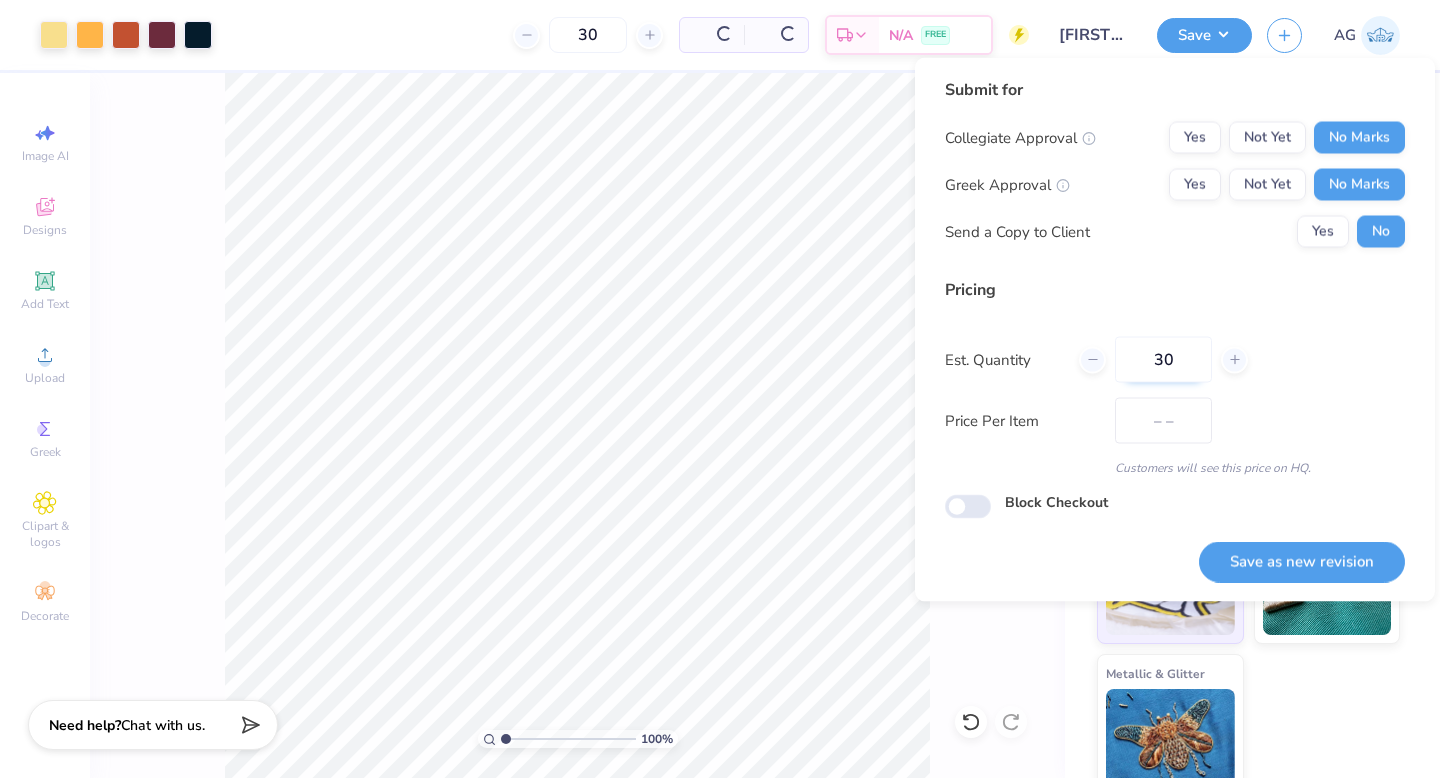 type on "$23.61" 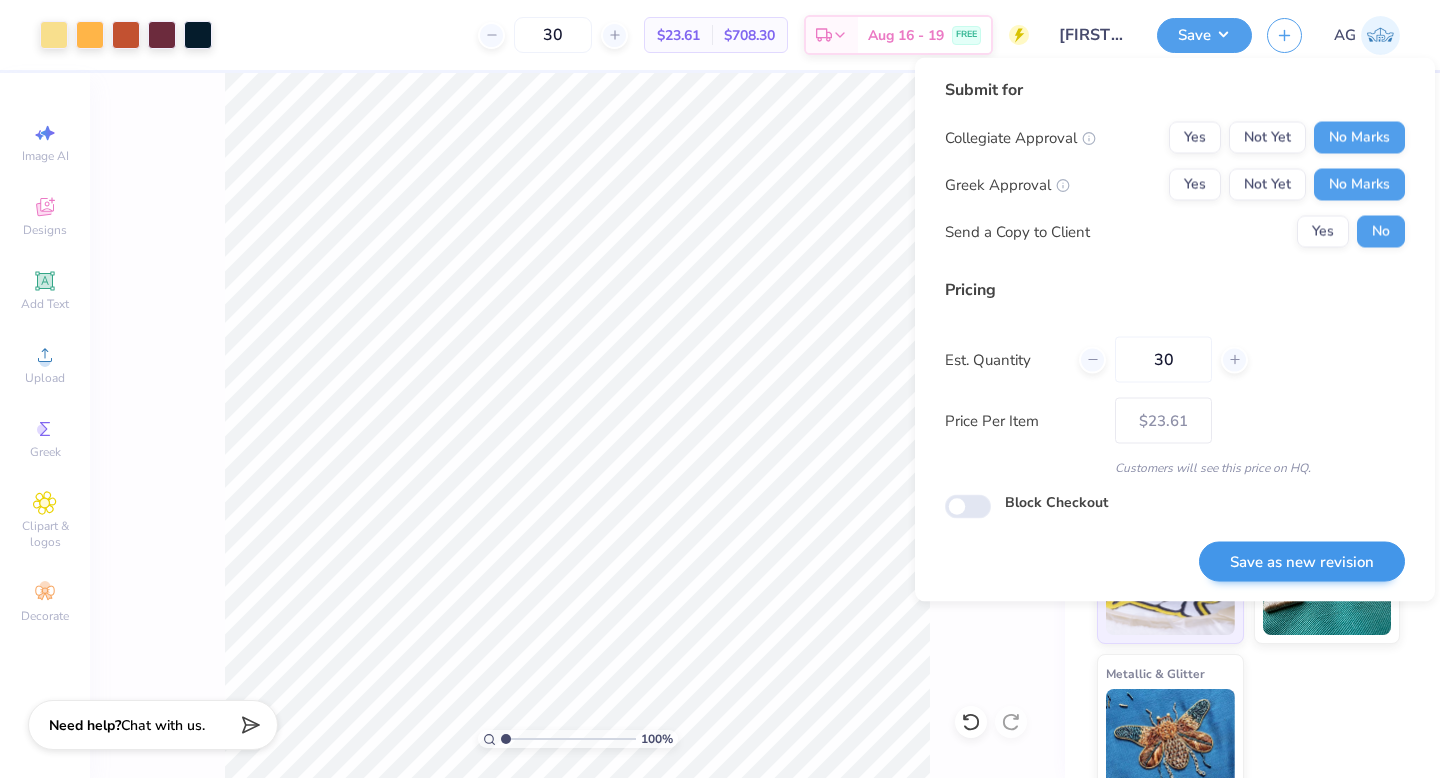 type on "30" 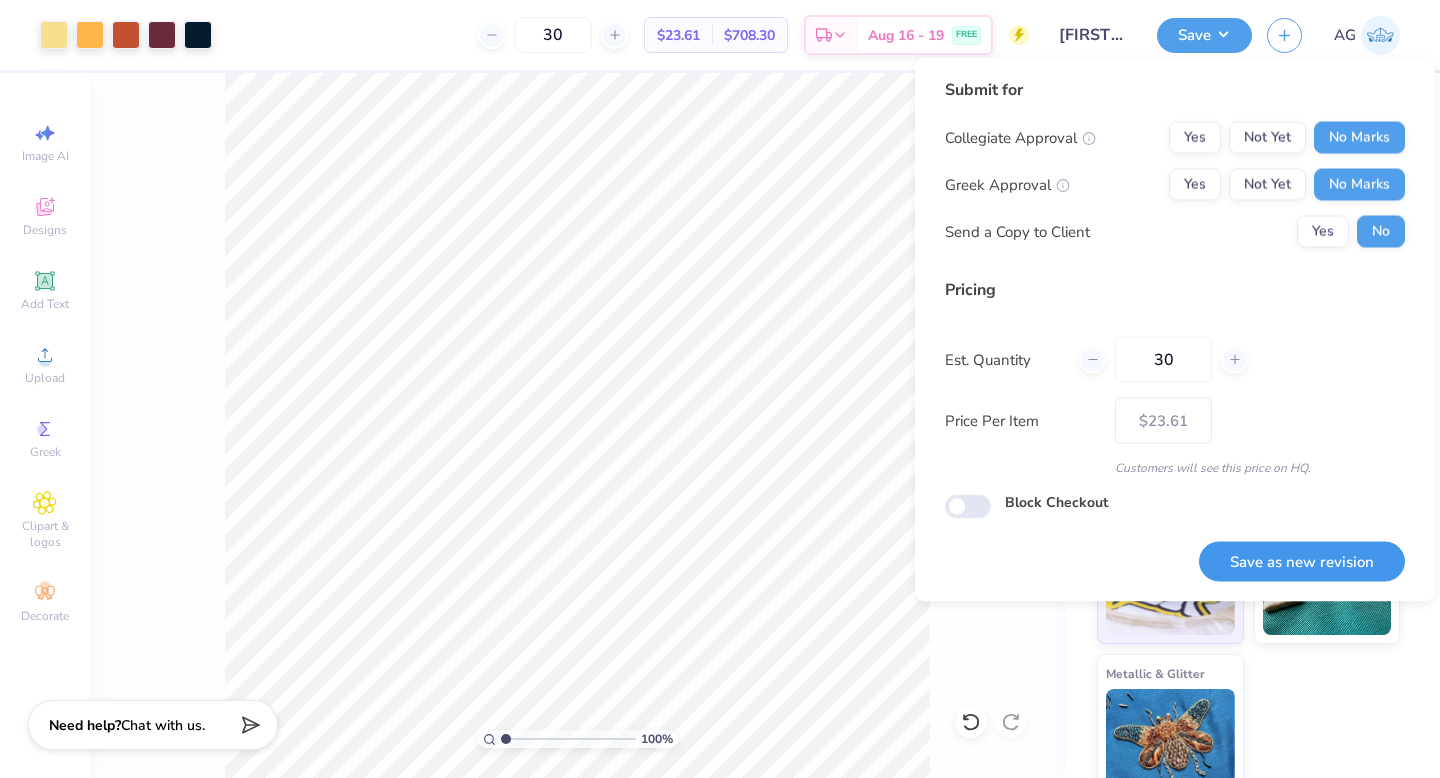click on "Save as new revision" at bounding box center [1302, 561] 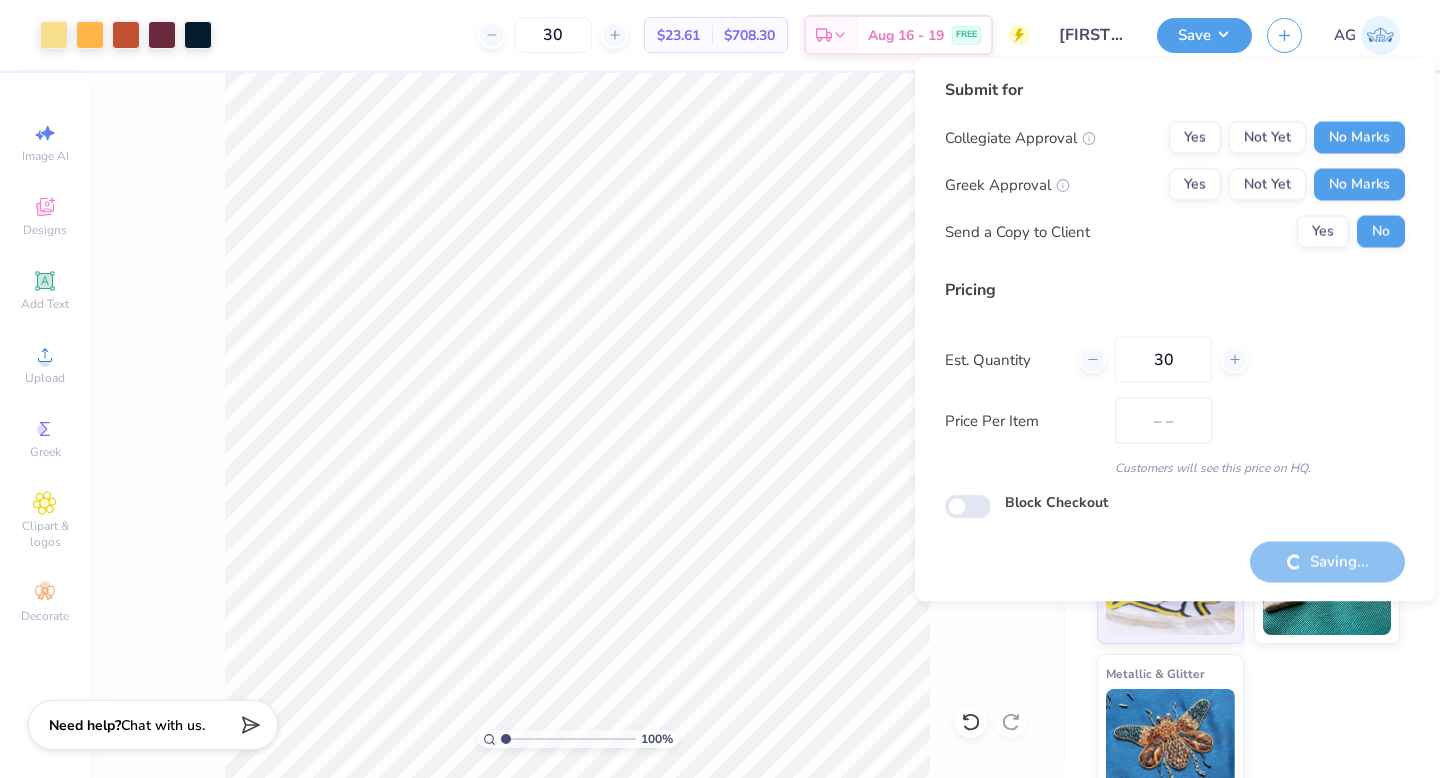 type on "$23.61" 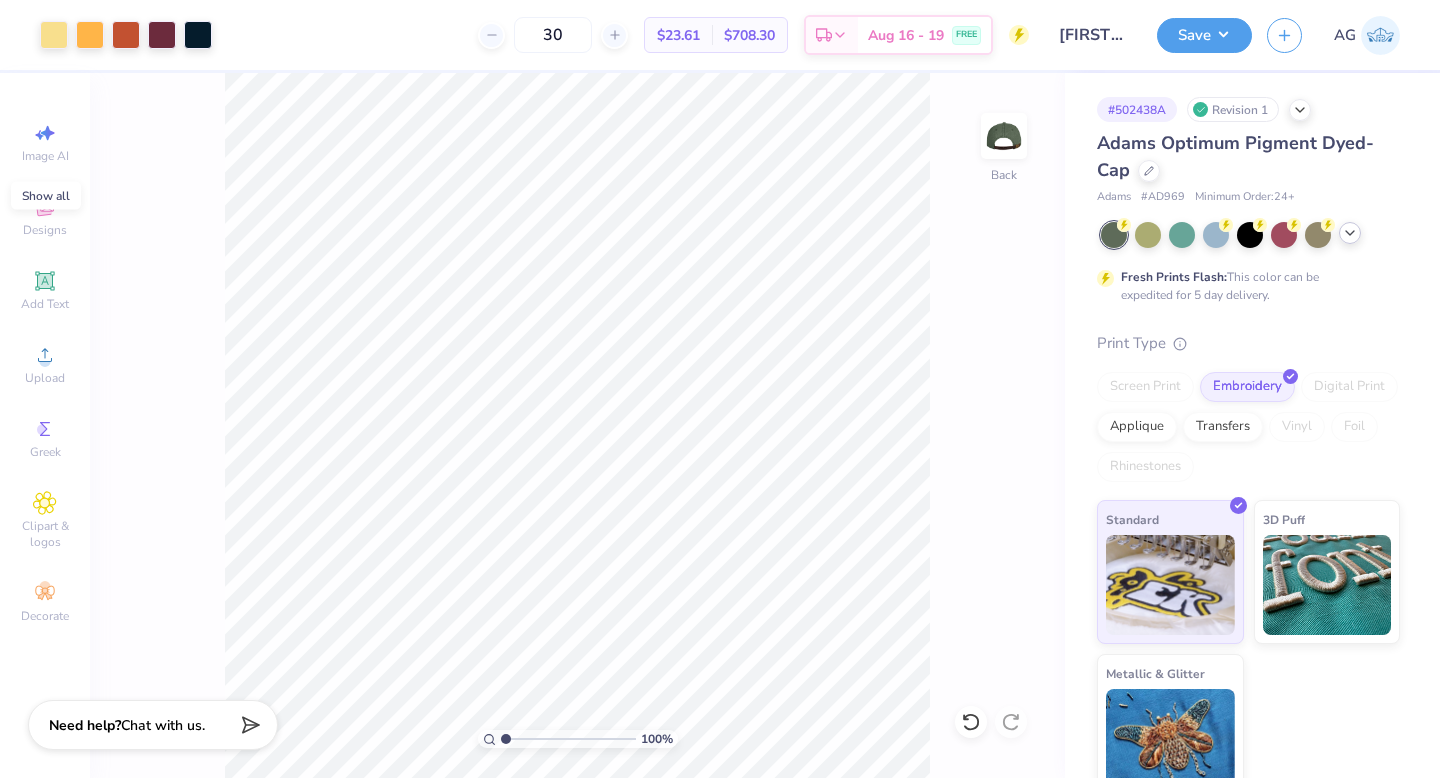 click 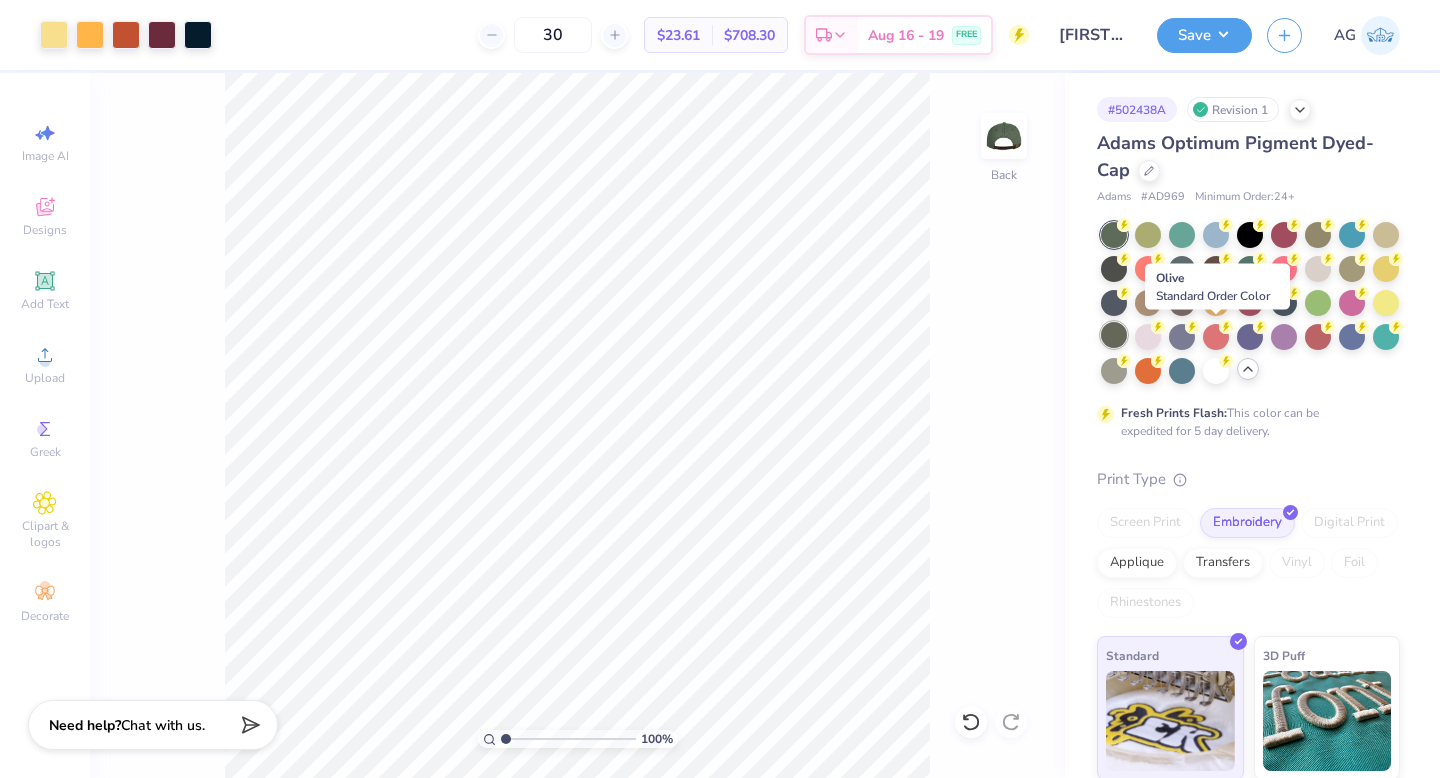 click at bounding box center (1114, 335) 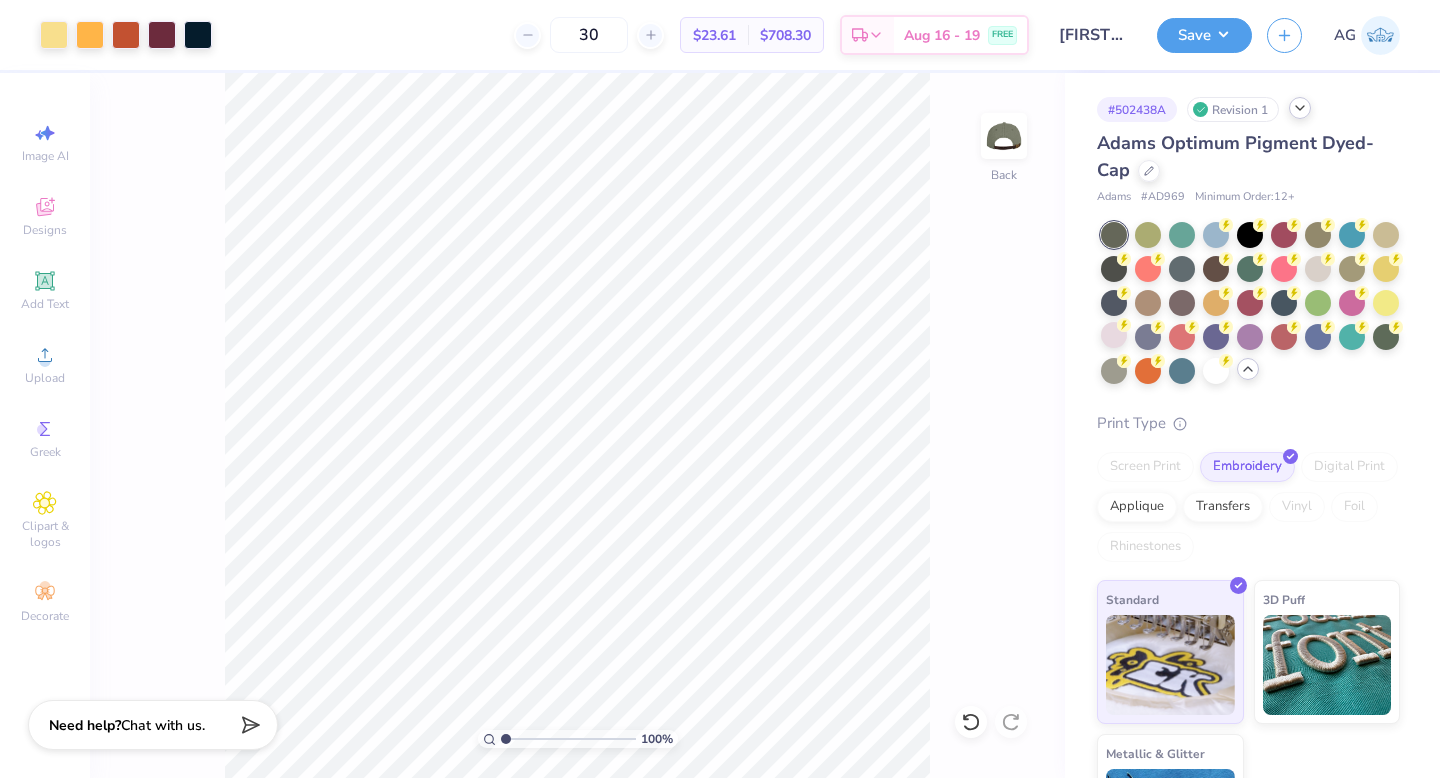 click 